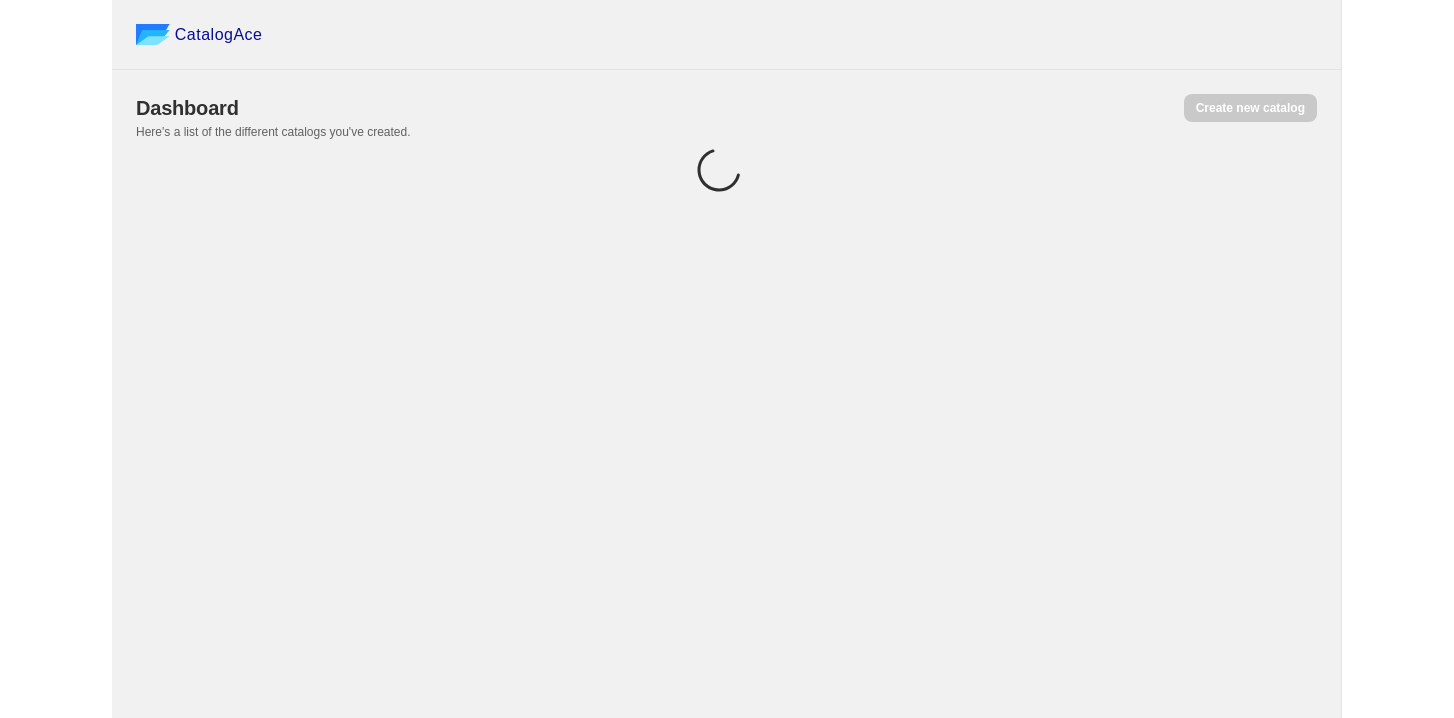 scroll, scrollTop: 0, scrollLeft: 0, axis: both 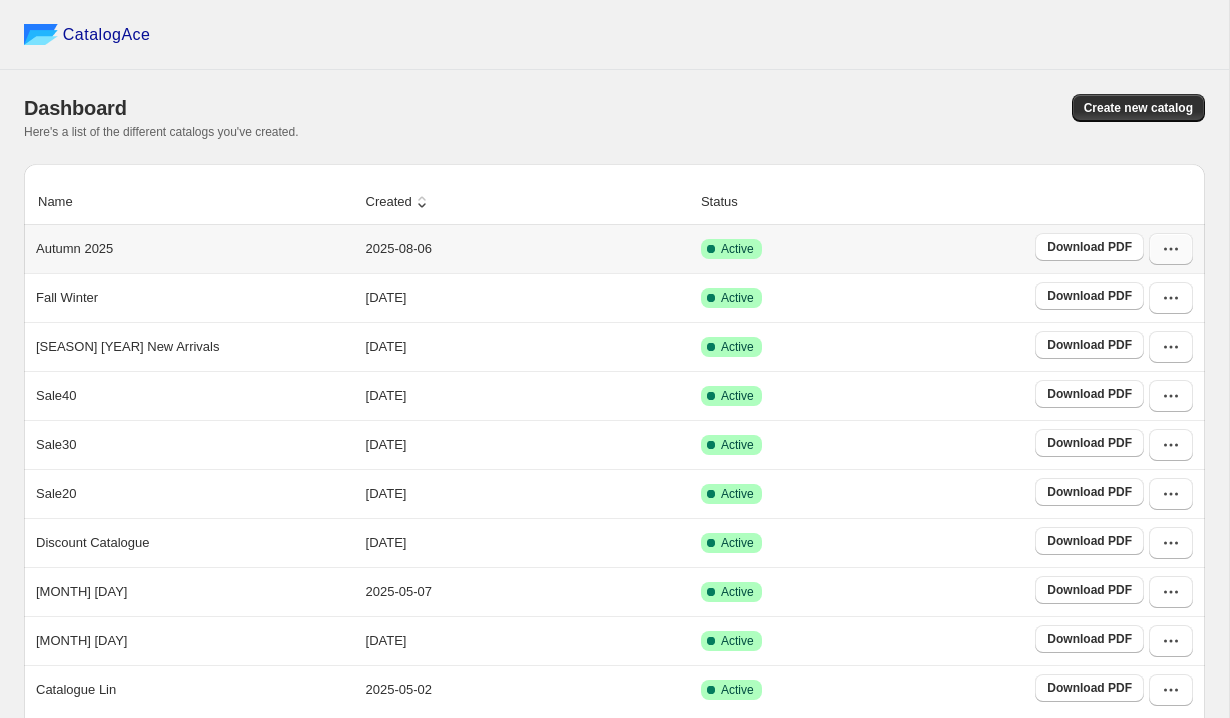 click 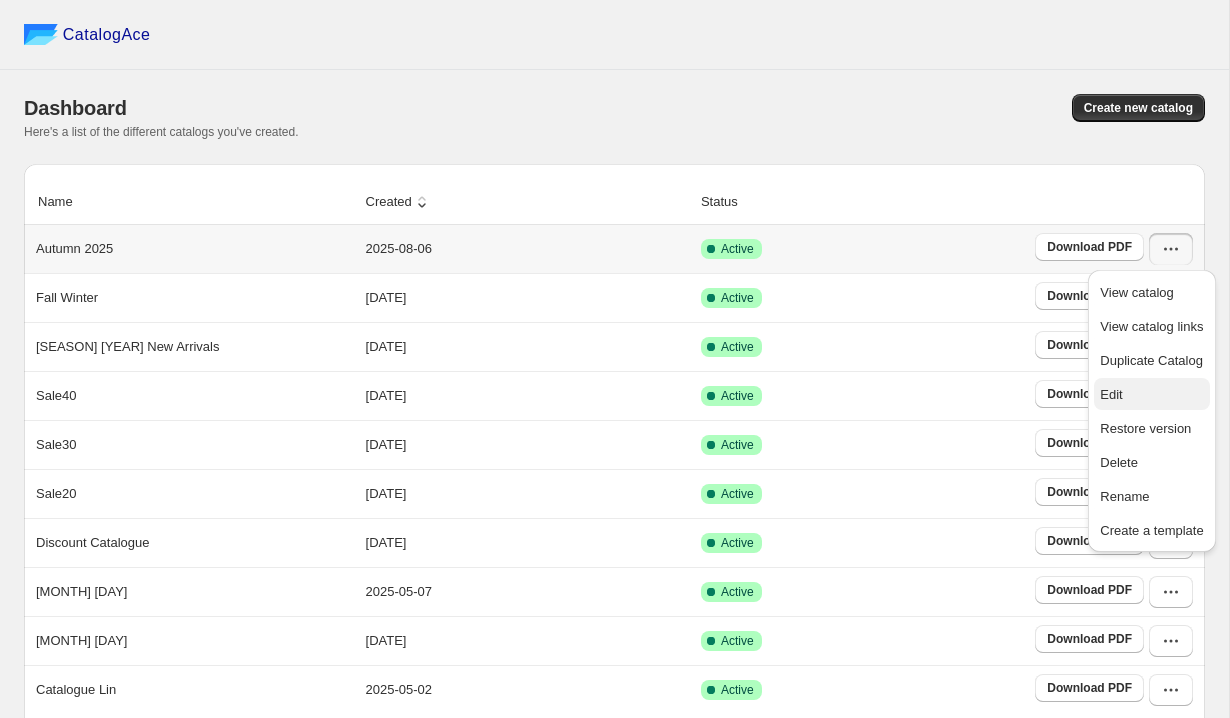 click on "Edit" at bounding box center [1151, 395] 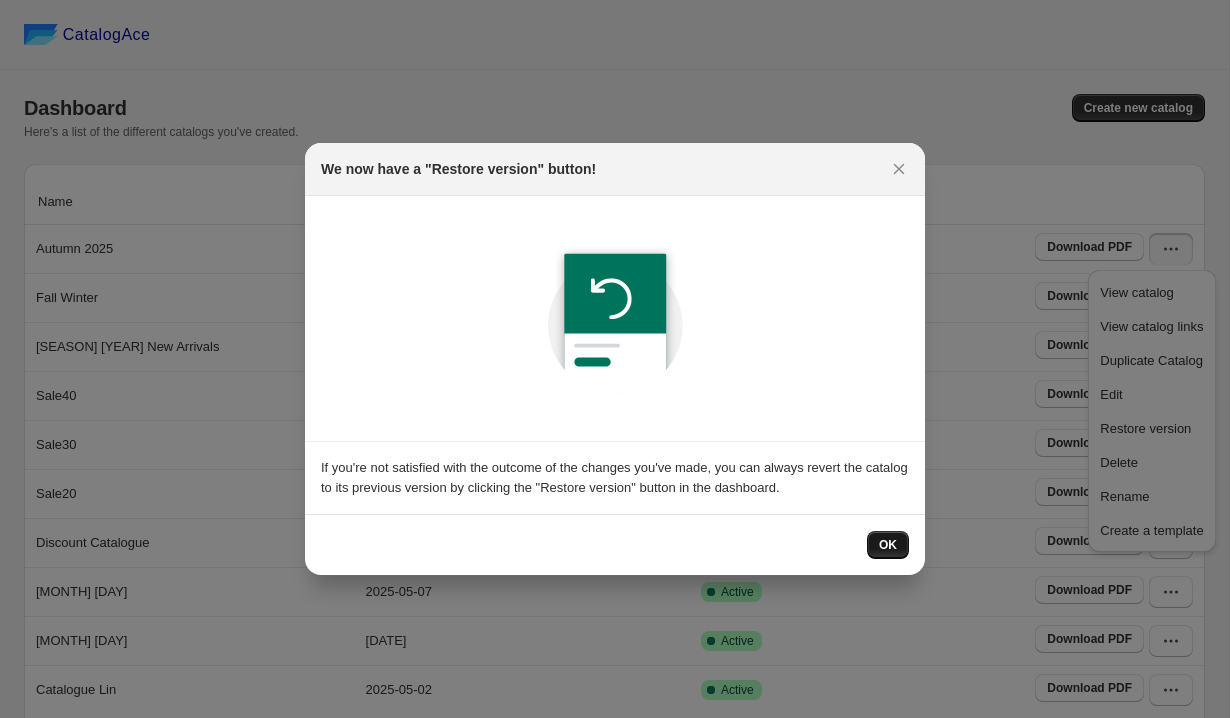 click on "OK" at bounding box center [888, 545] 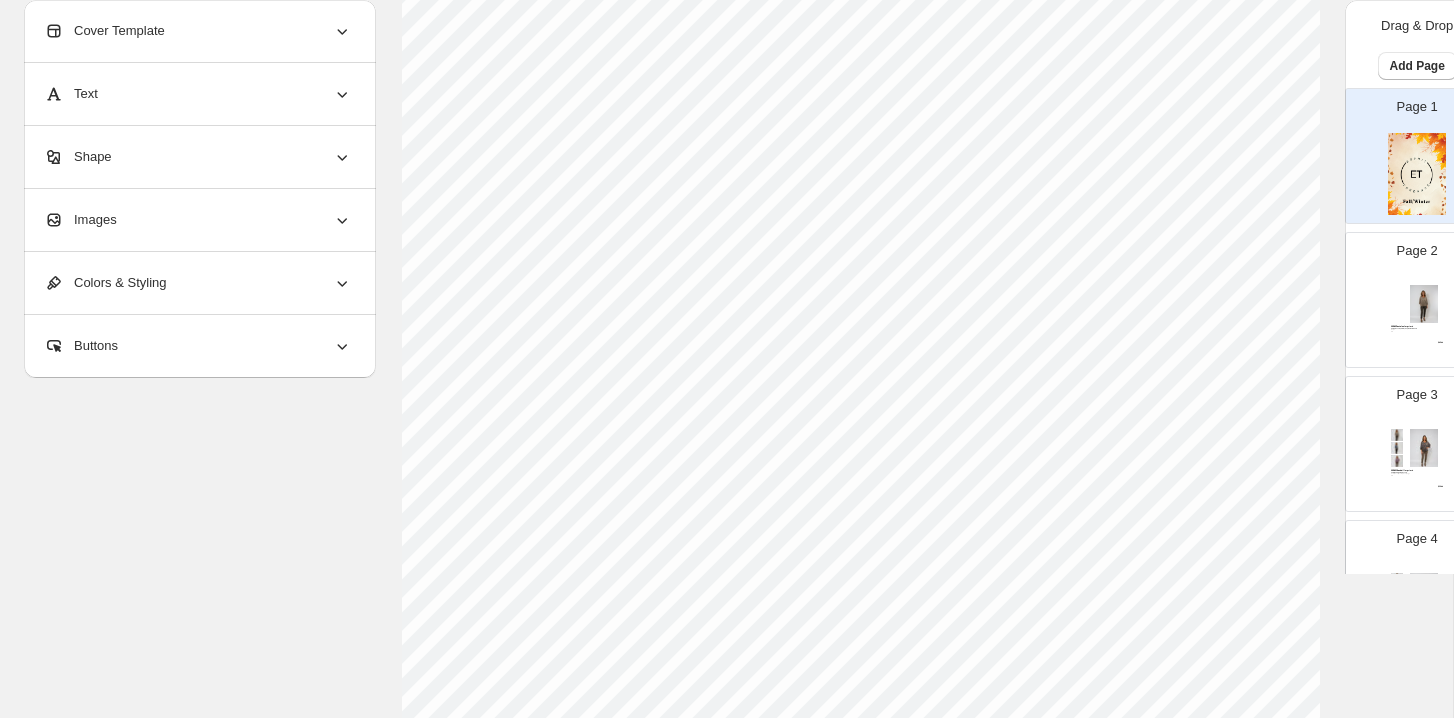 scroll, scrollTop: 707, scrollLeft: 0, axis: vertical 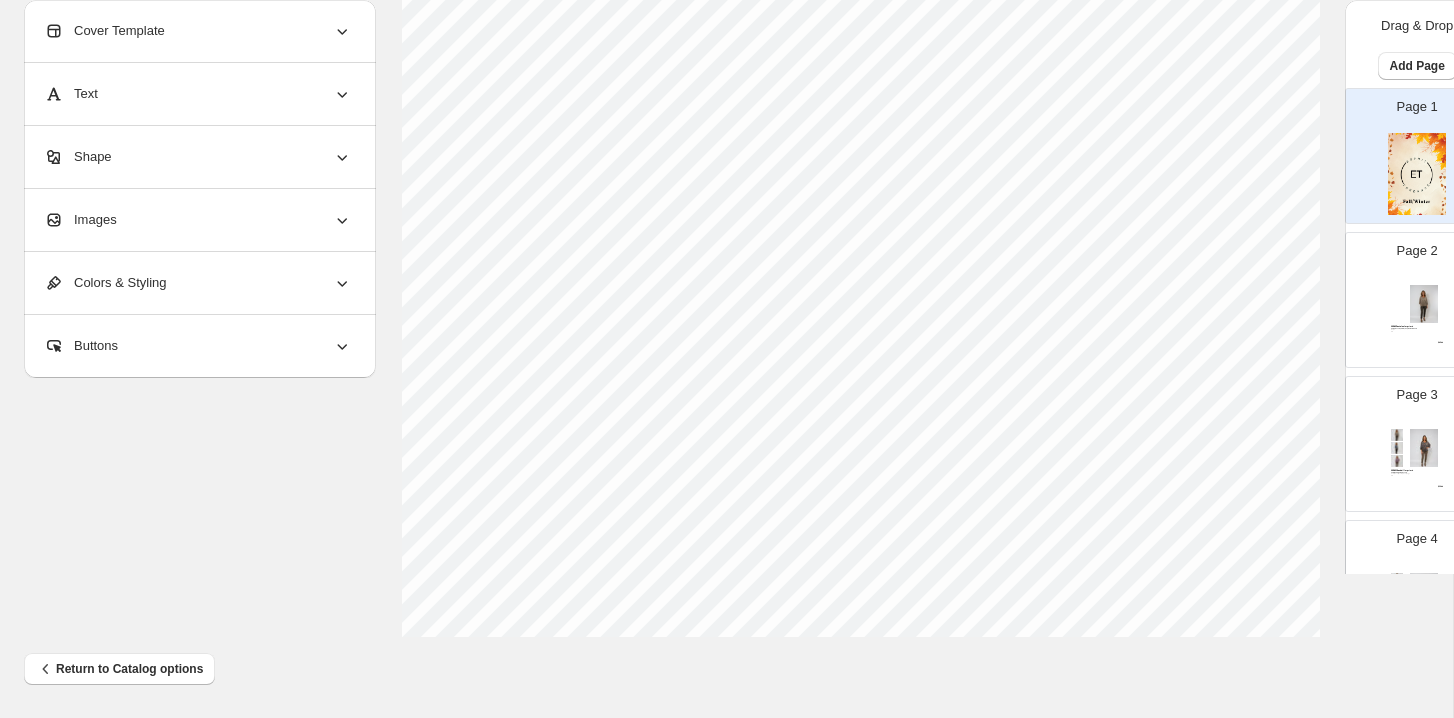 click on "75% Viscose, 20% Nylon, 5% Élasthanne" at bounding box center [1414, 329] 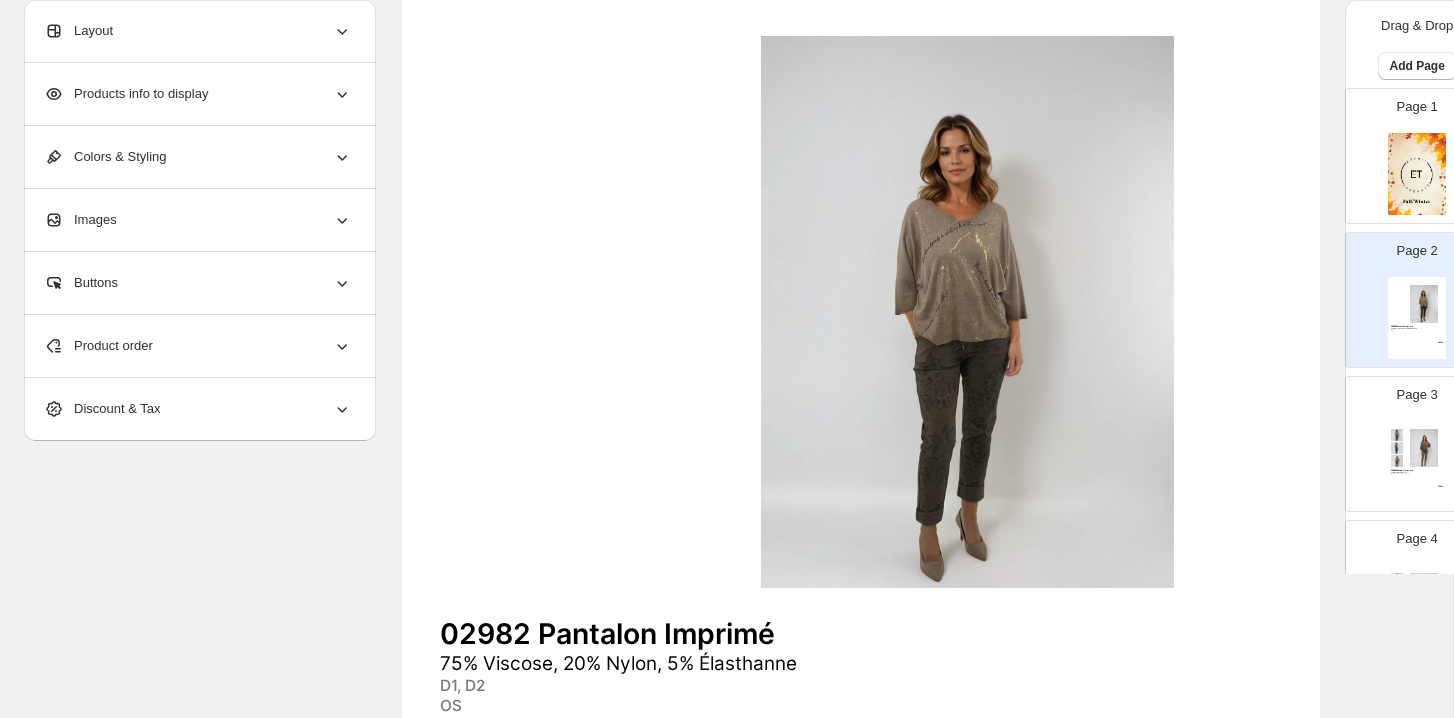 scroll, scrollTop: 181, scrollLeft: 0, axis: vertical 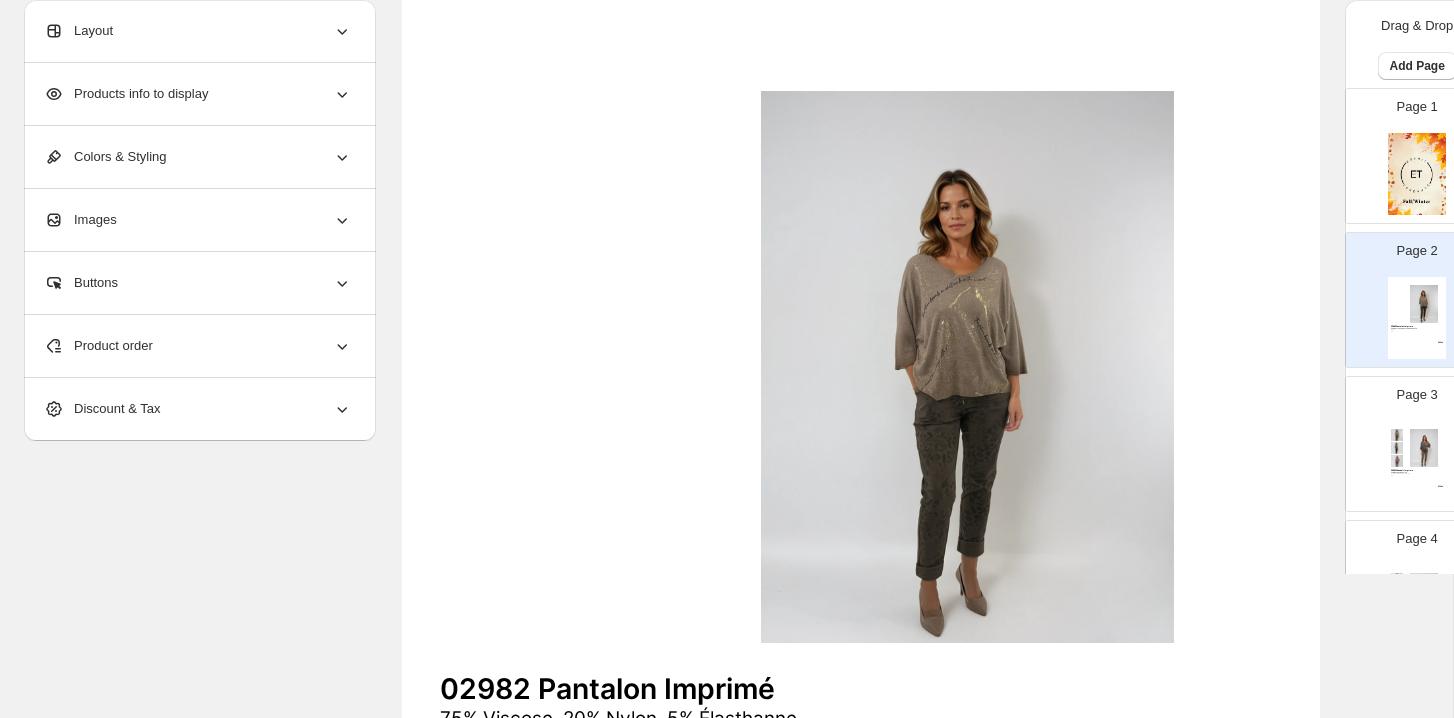 click on "02983 Chandail Imprimé 55% Modal, 45% Viscose Café, Biscuit, Denim, Prune, Beige OS $ 39.00" at bounding box center (1417, 462) 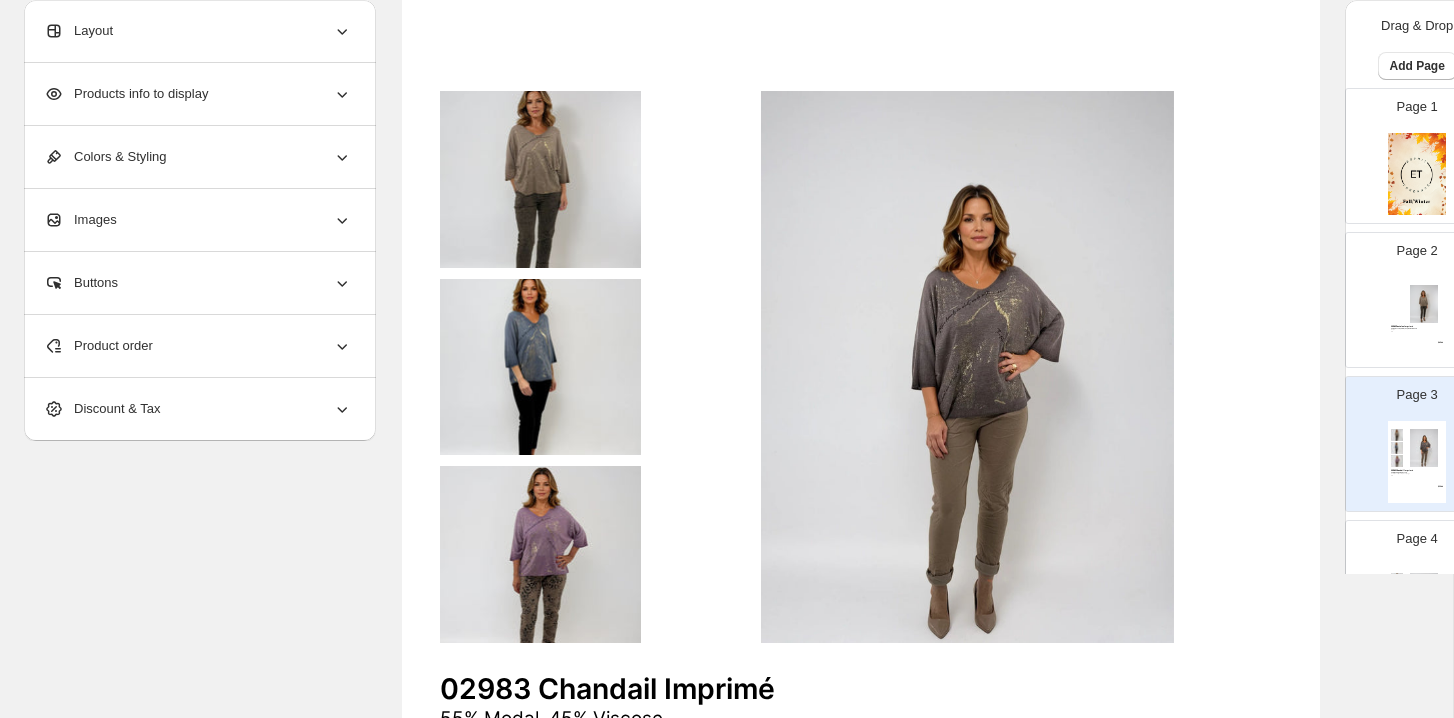 scroll, scrollTop: 293, scrollLeft: 0, axis: vertical 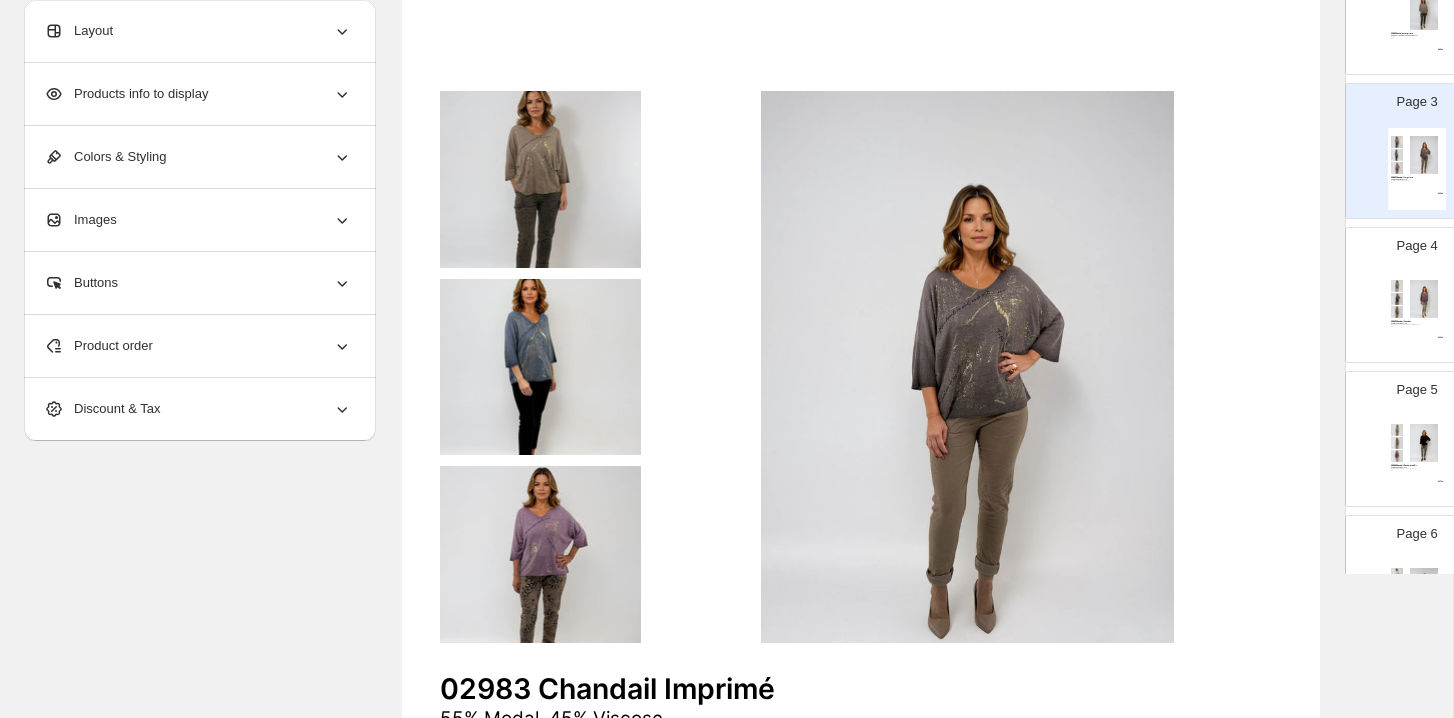 click at bounding box center (1397, 286) 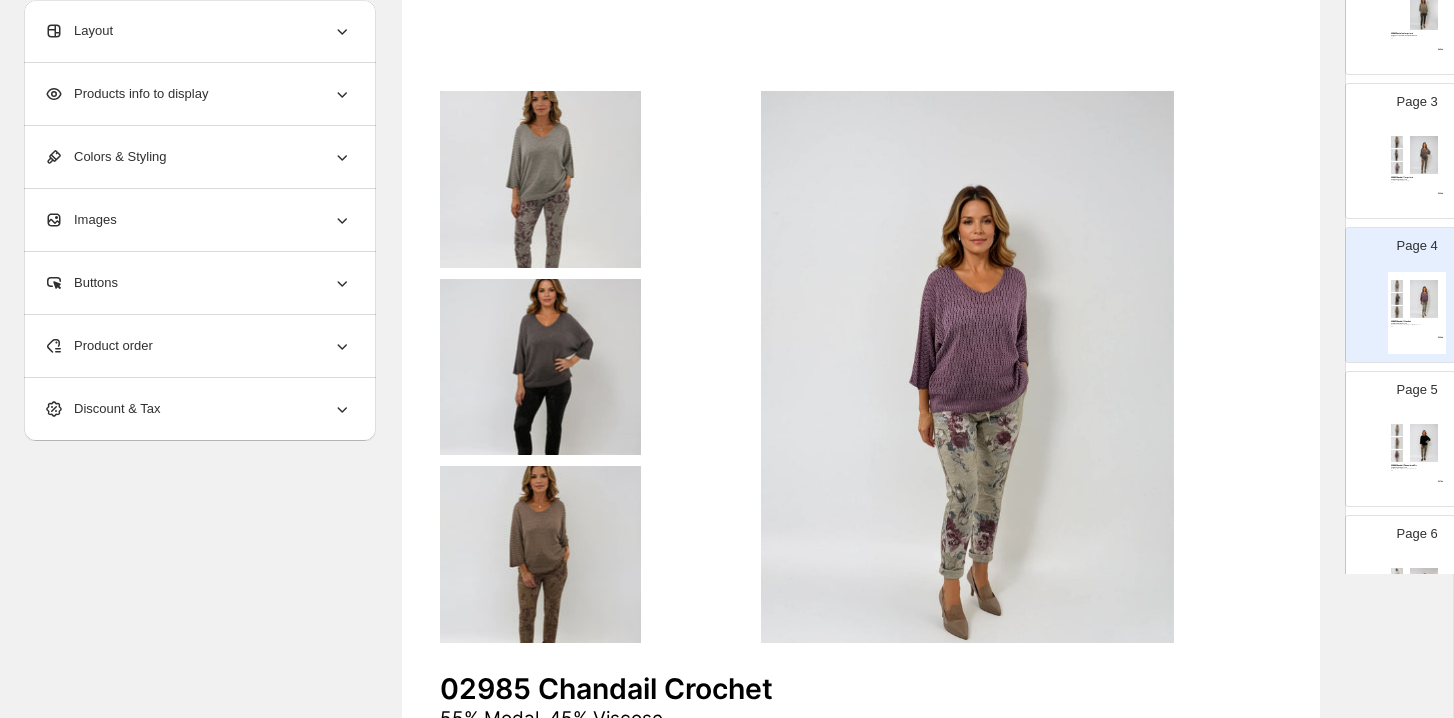 click on "02986 Chandail Poussière d'Or 55% Modal, 45% Viscose Noir, Beige, Biscuit, Fuchsia, Fango, Denim OS $ 37.00" at bounding box center (1417, 457) 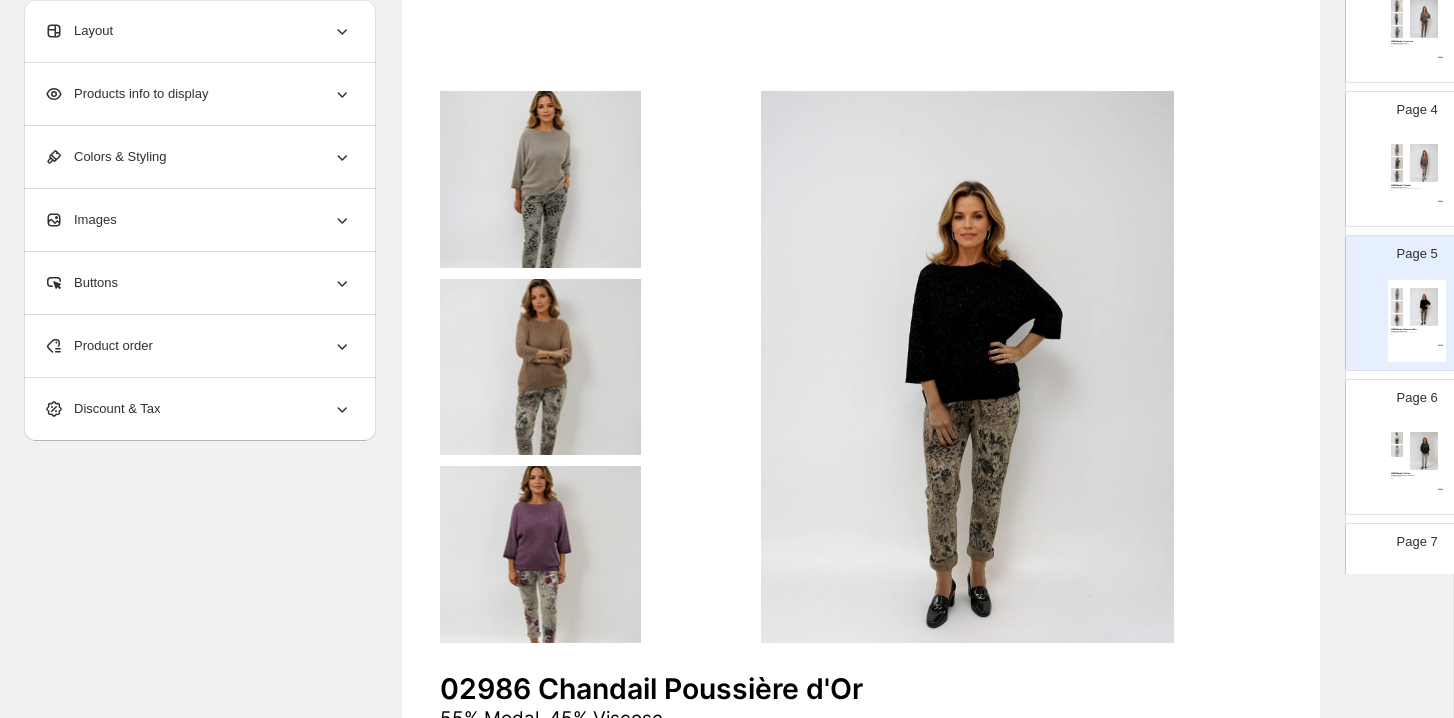 scroll, scrollTop: 600, scrollLeft: 0, axis: vertical 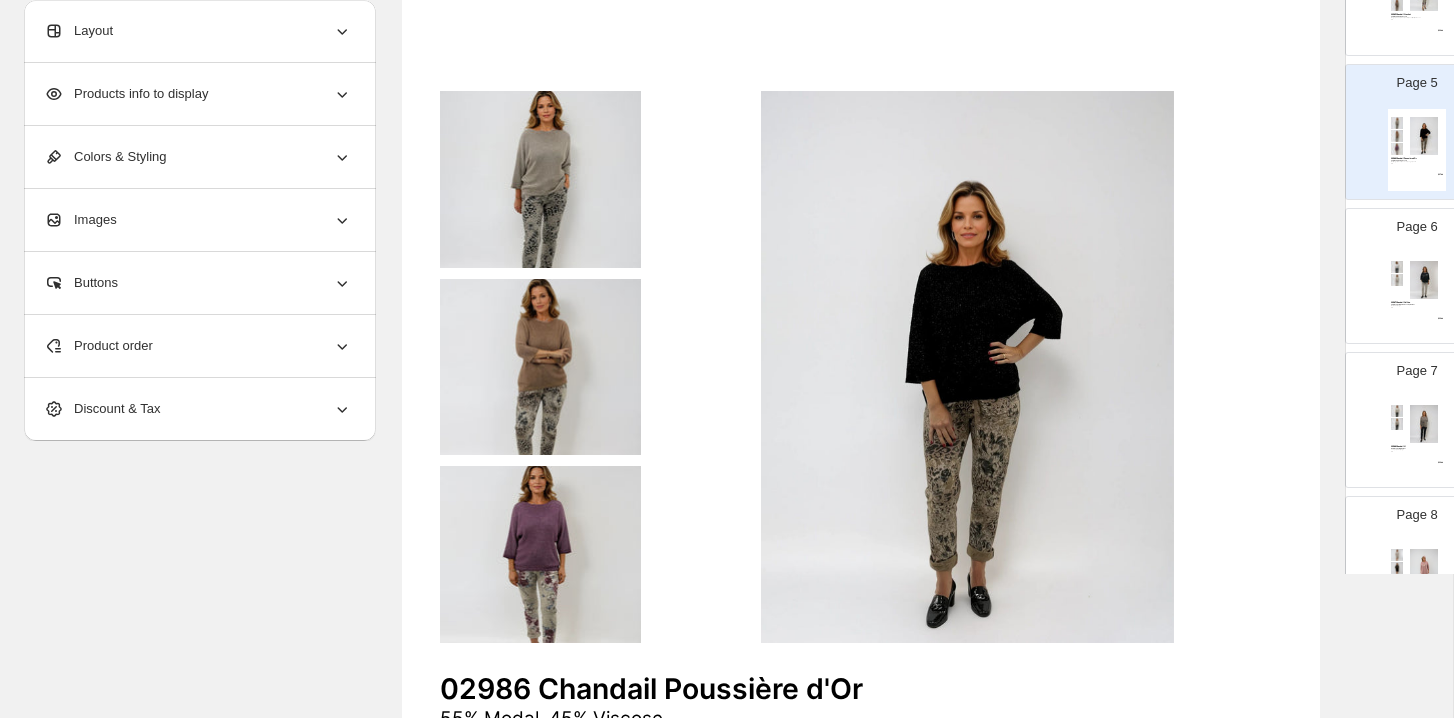 click at bounding box center [1424, 280] 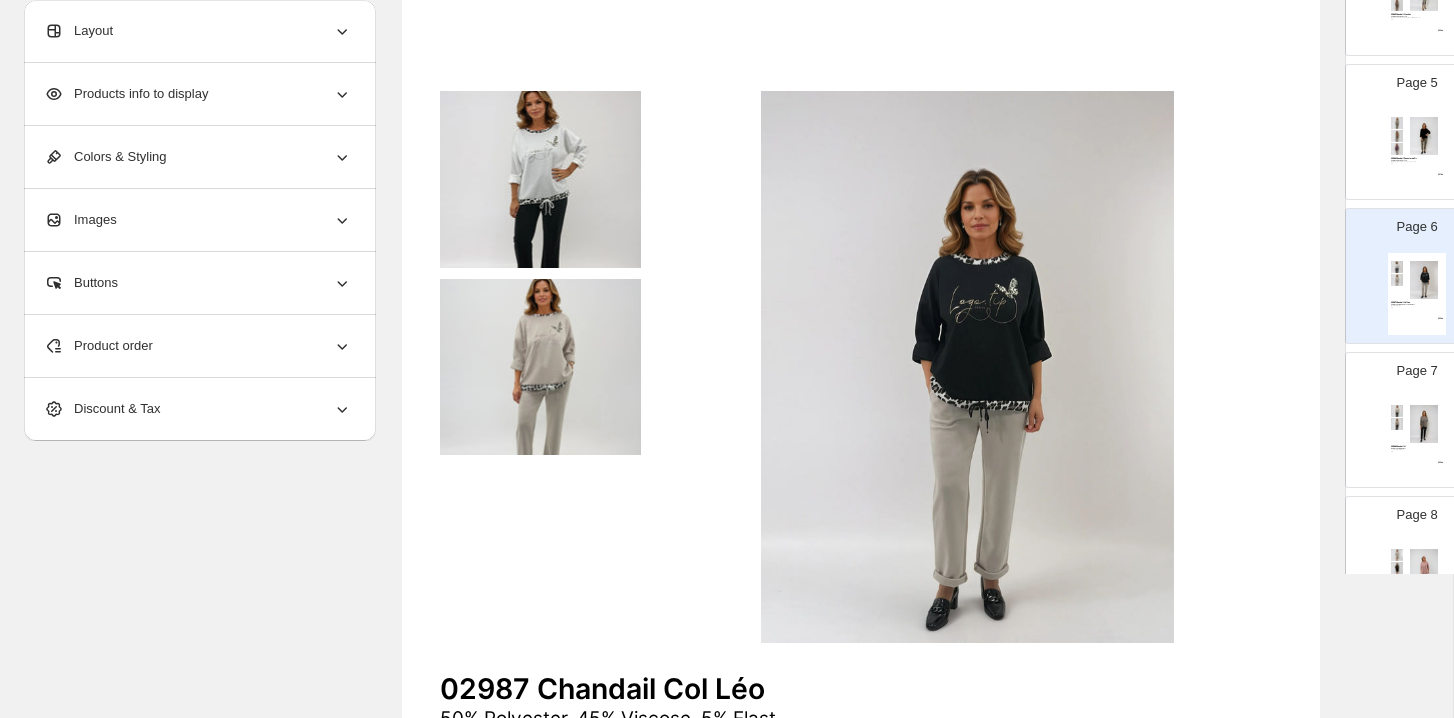 click on "Page 7" at bounding box center [1417, 371] 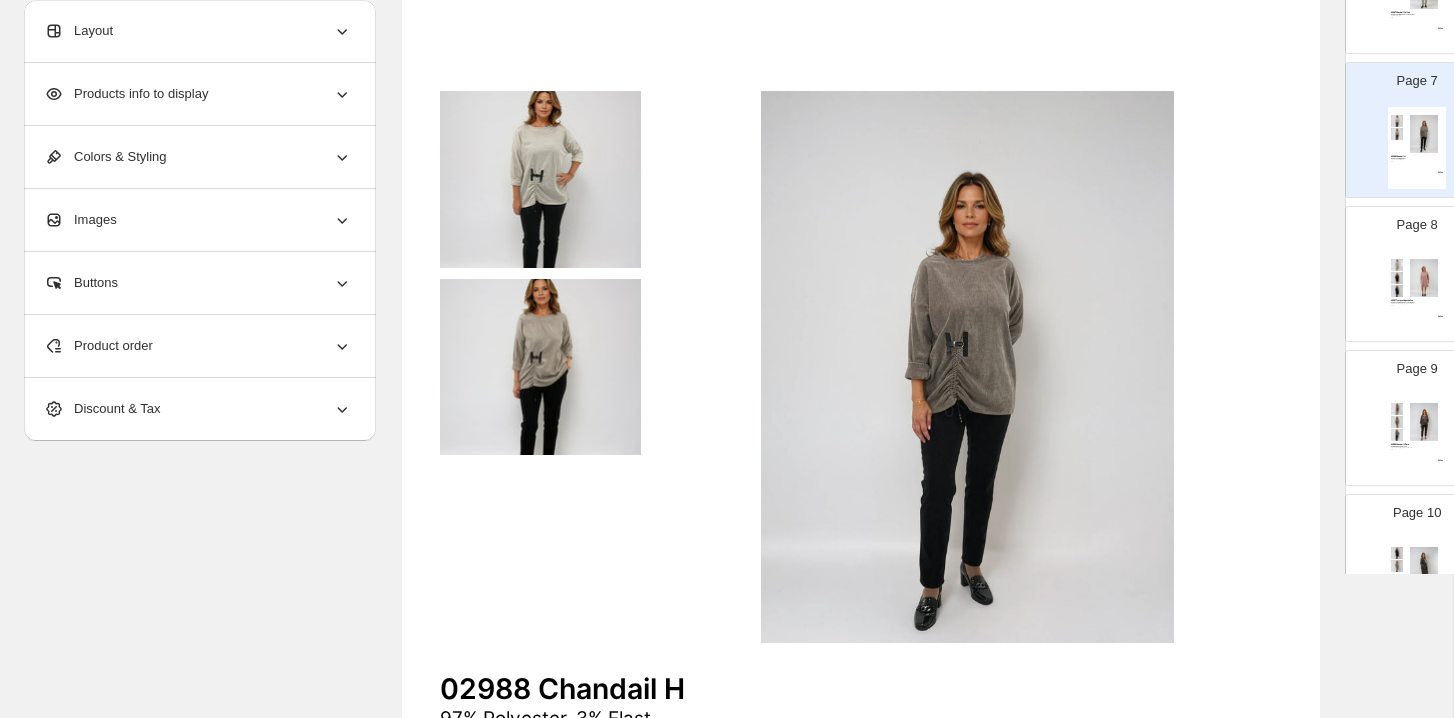 scroll, scrollTop: 941, scrollLeft: 0, axis: vertical 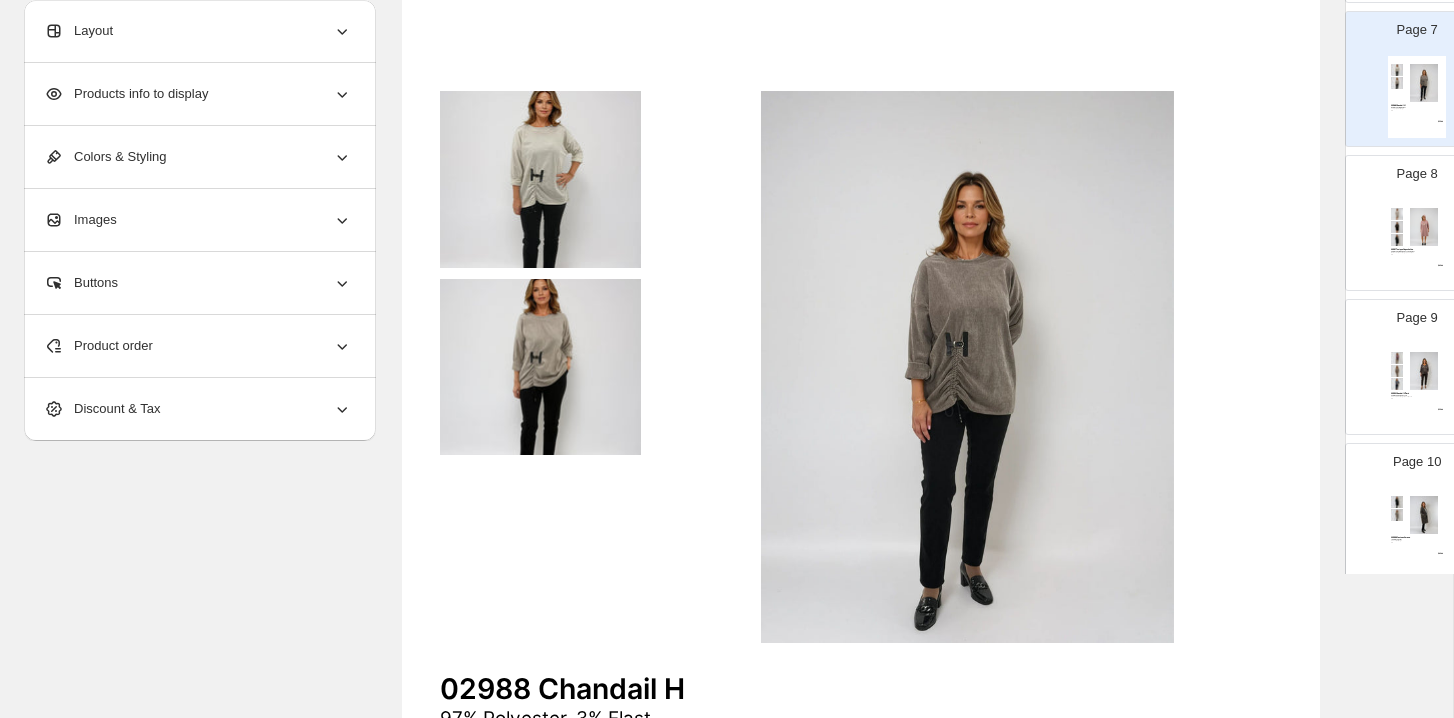 click on "02991 Tunique Capuche Léo 50% Polyester, 45% Viscose, 5% Elast Bordeaux, Rose, Beige, Choco, Noir OS $ 42.00" at bounding box center [1417, 241] 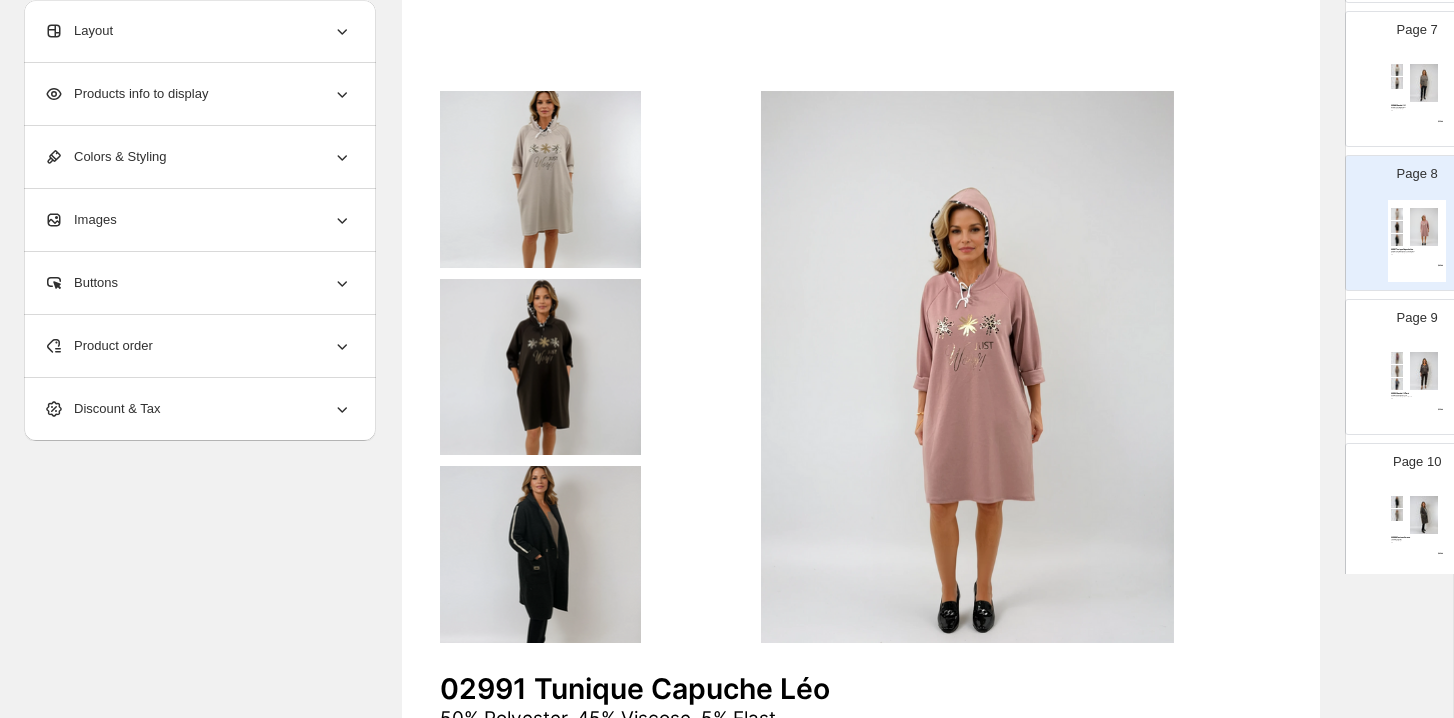 click at bounding box center (540, 554) 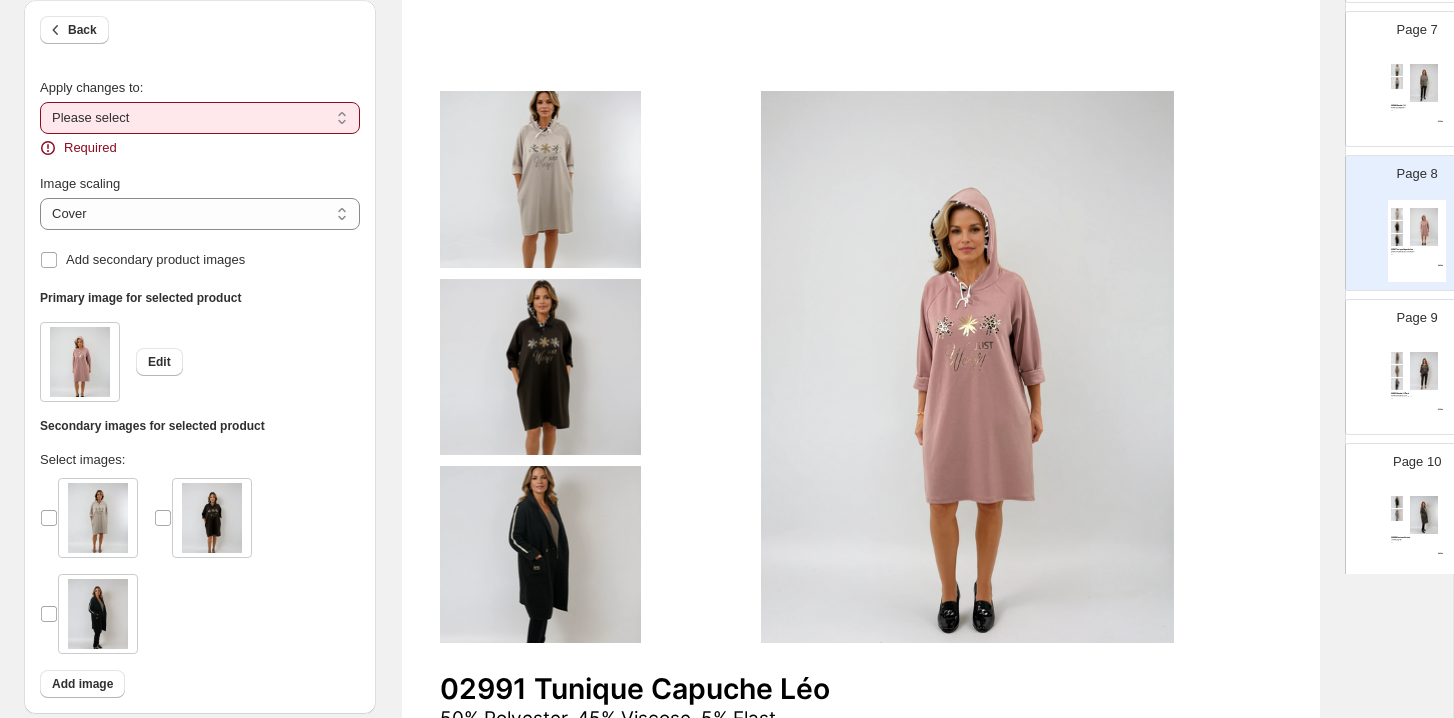 click on "**********" at bounding box center [200, 118] 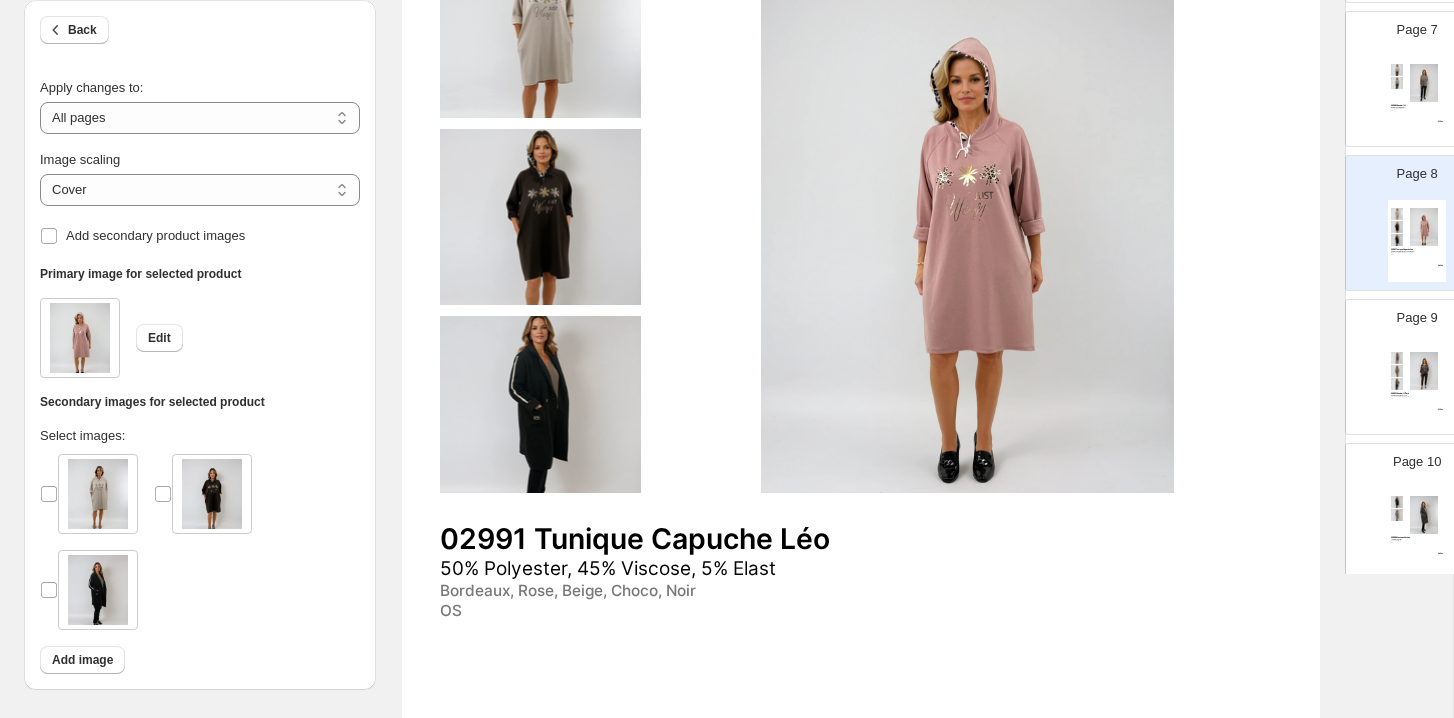 scroll, scrollTop: 344, scrollLeft: 0, axis: vertical 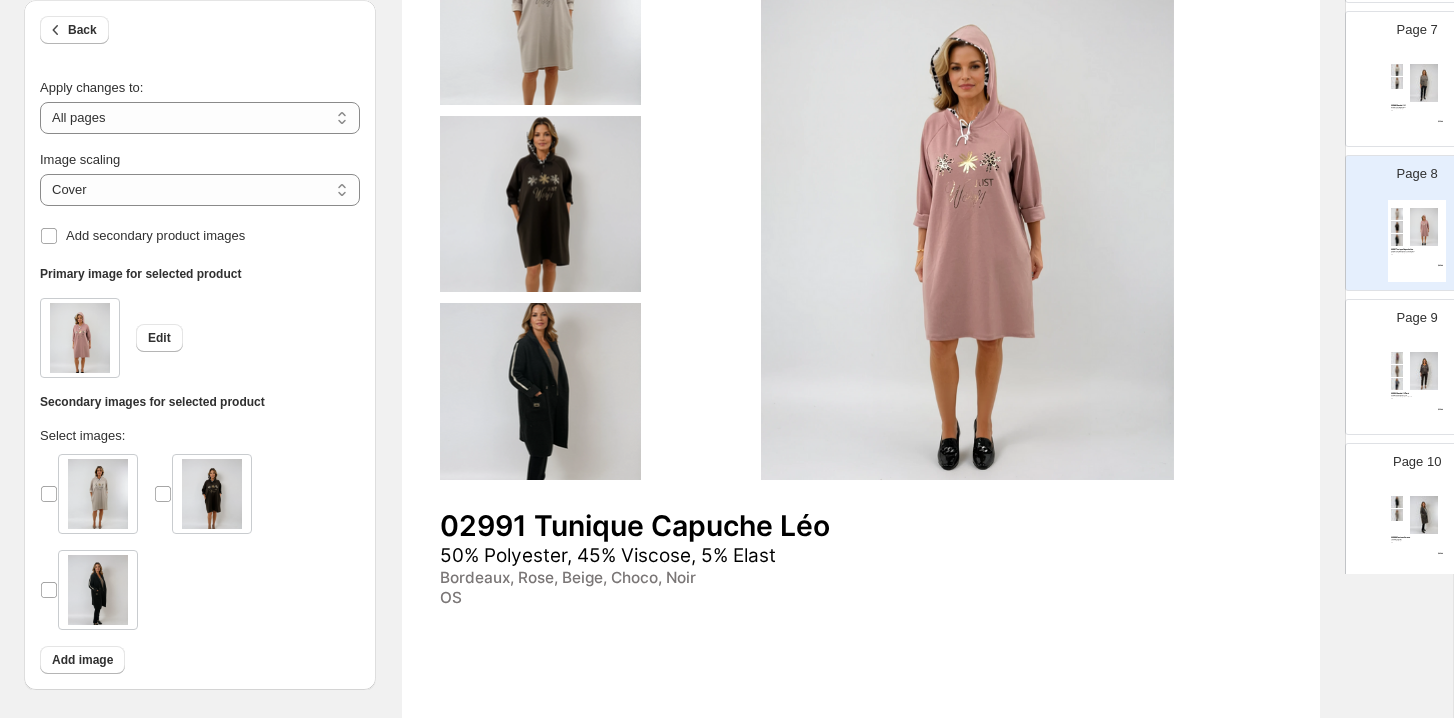 click at bounding box center [1424, 371] 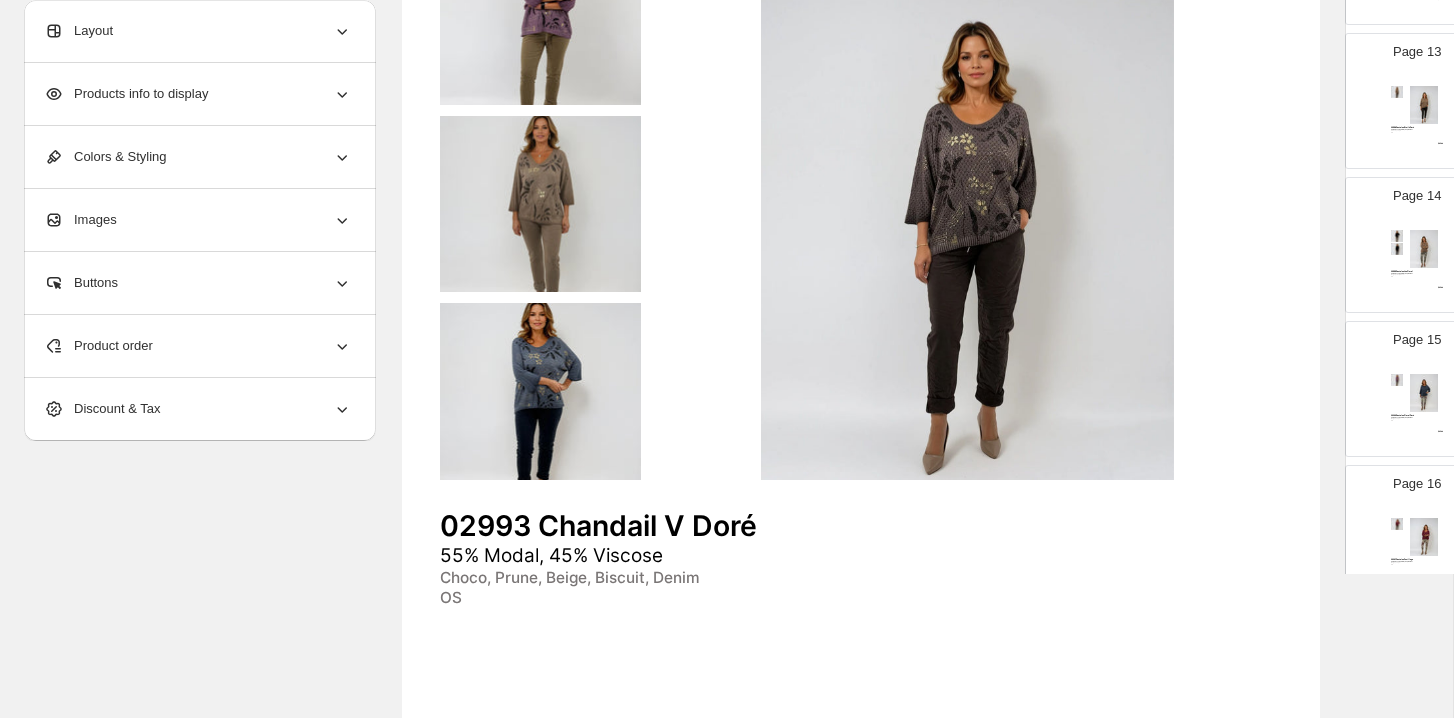 scroll, scrollTop: 1820, scrollLeft: 0, axis: vertical 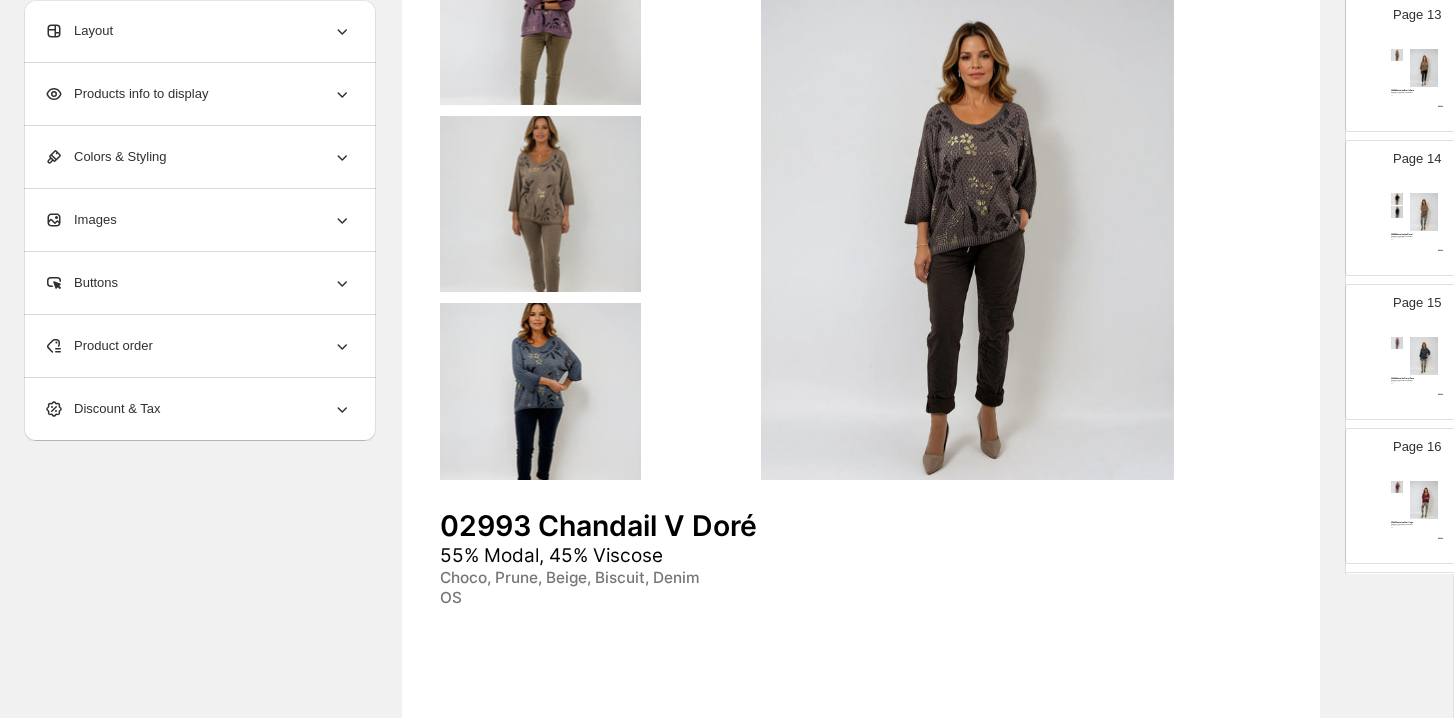 click at bounding box center [1424, 356] 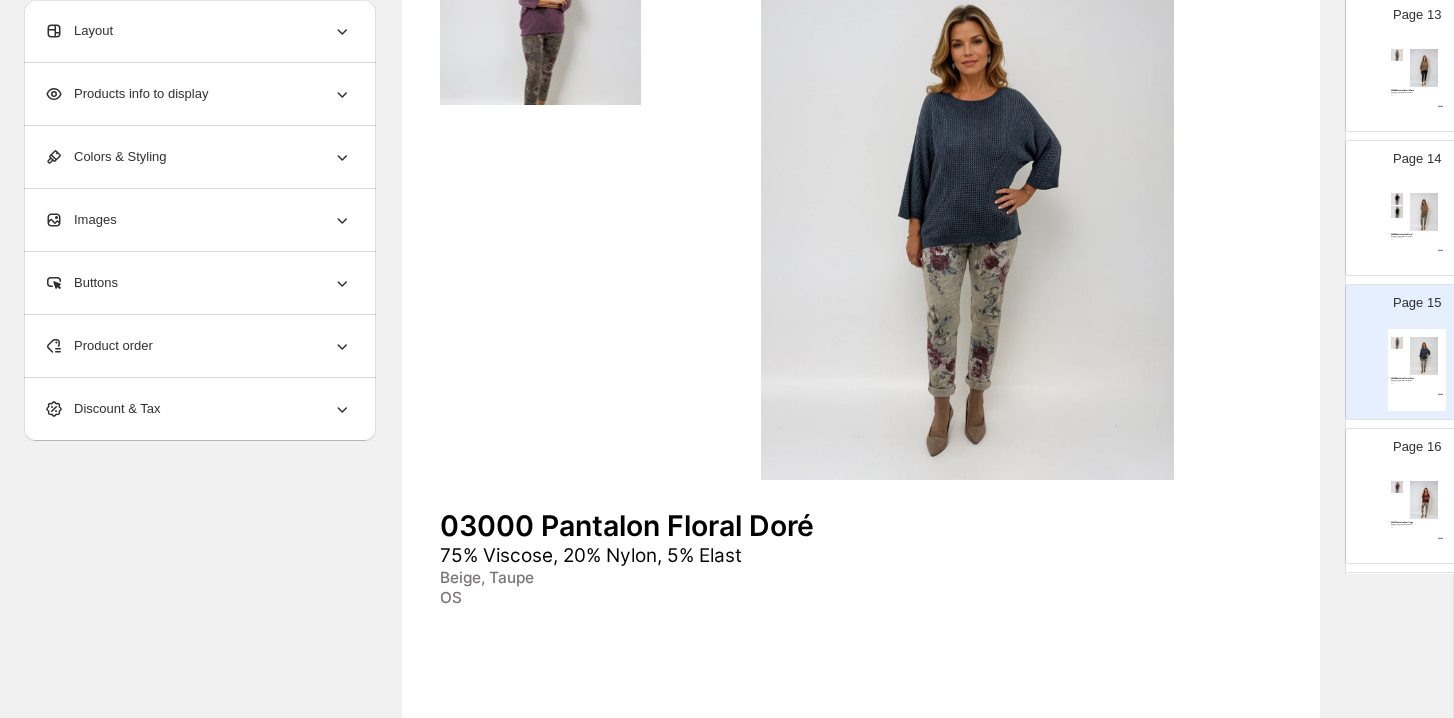 click on "02999 Pantalon Léo Floral 75% Viscose, 20% Nylon, 5% Elast Beige, Camel, Choco OS $ 42.00" at bounding box center (1417, 226) 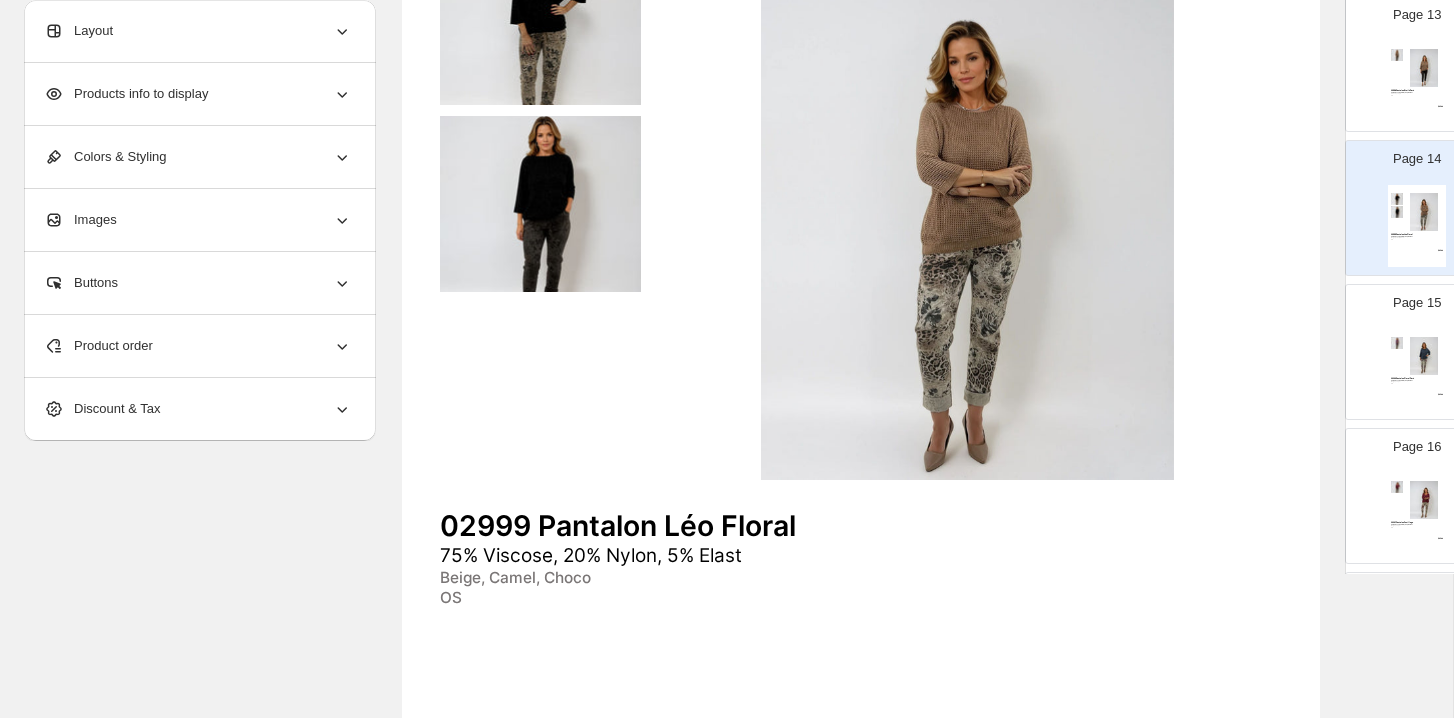 click on "75% Viscose, 20% Nylon, 5% Elast" at bounding box center (1414, 381) 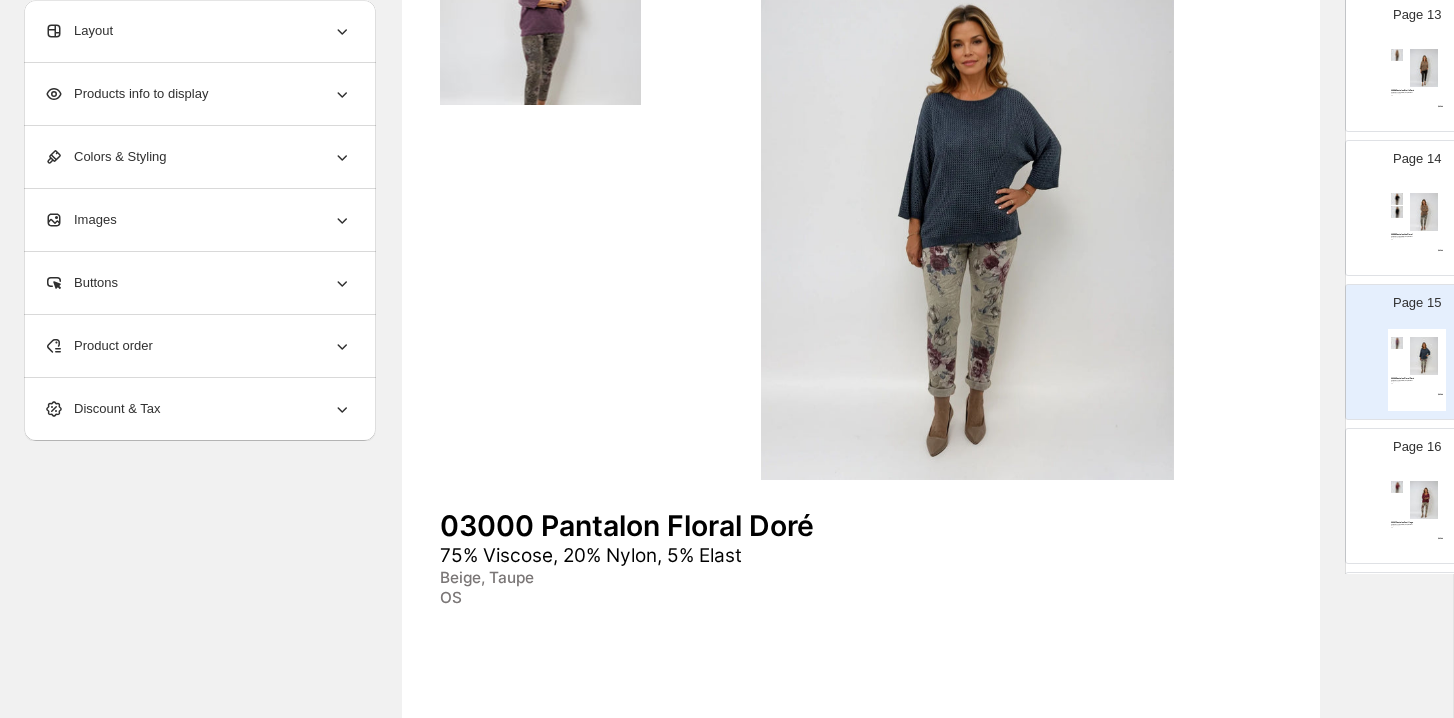 click at bounding box center (1424, 500) 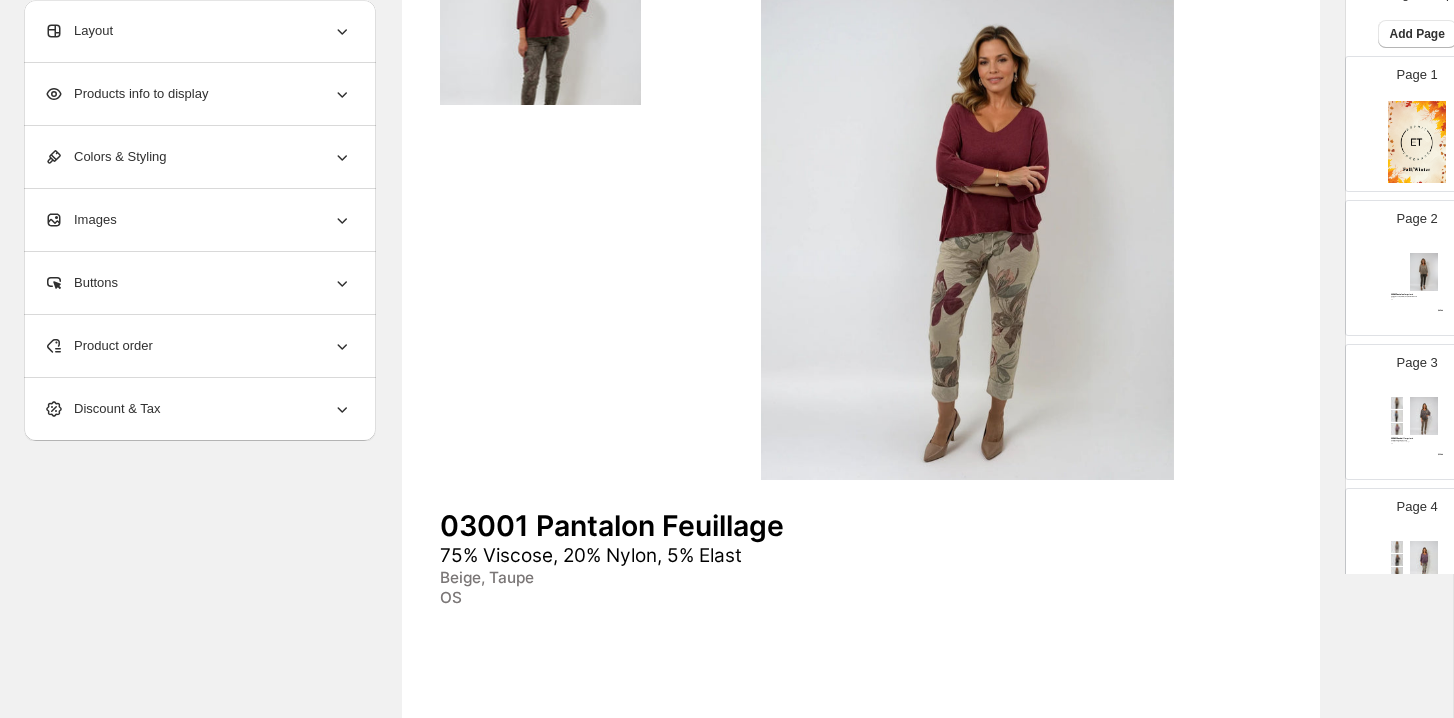 scroll, scrollTop: 0, scrollLeft: 0, axis: both 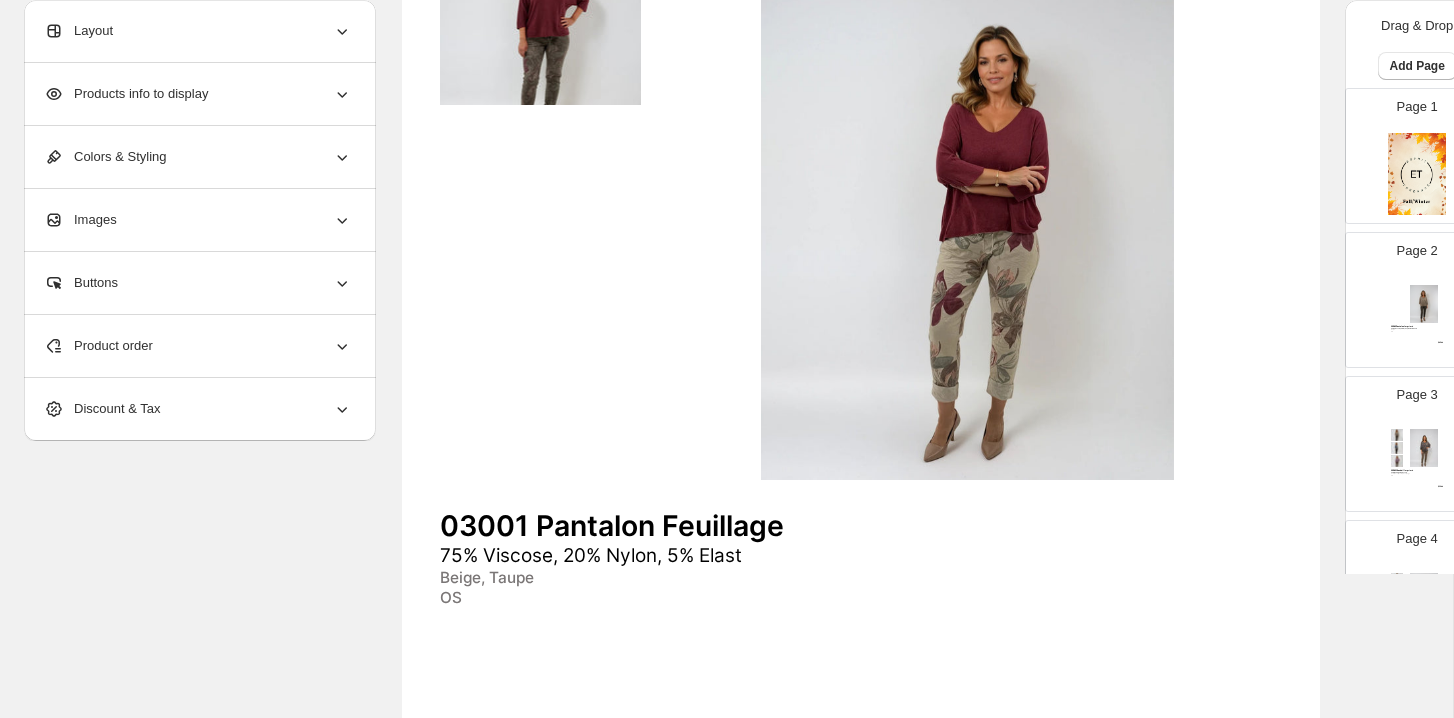 click at bounding box center [1424, 304] 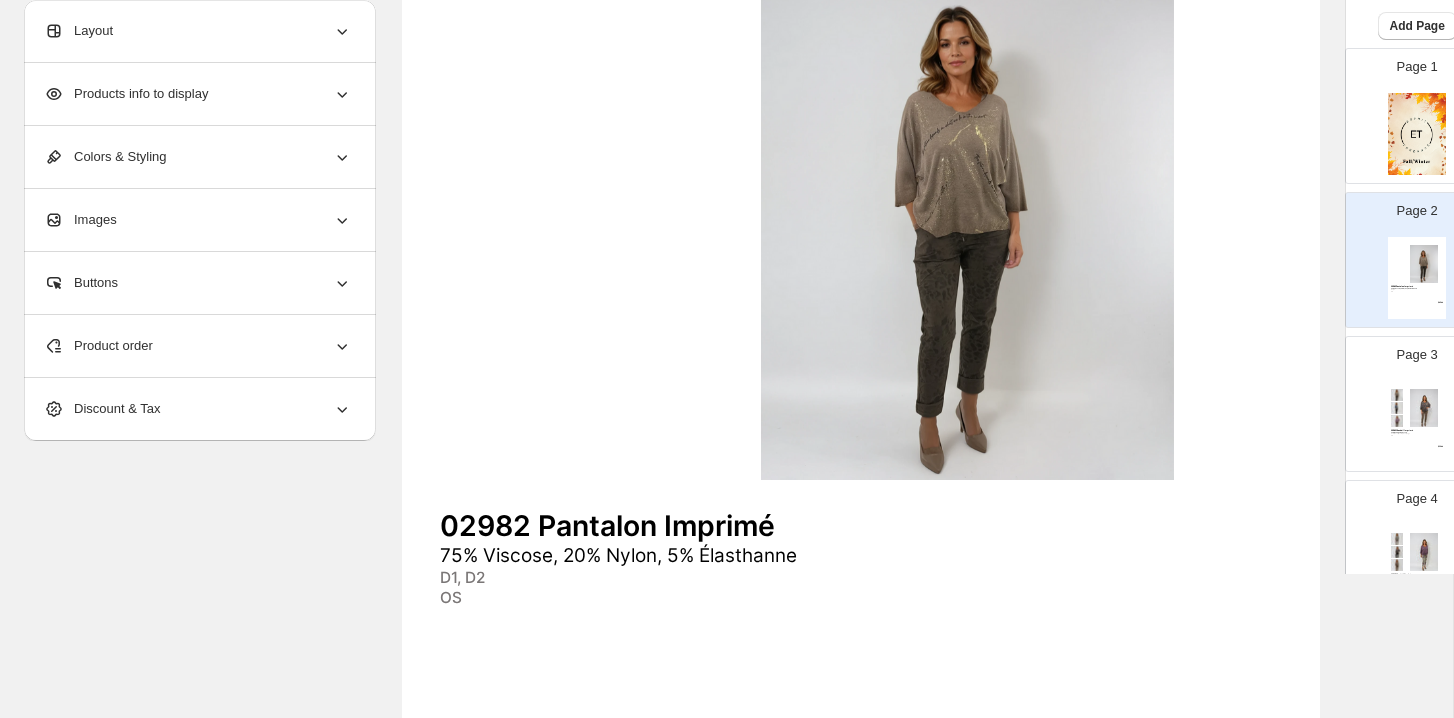 scroll, scrollTop: 80, scrollLeft: 0, axis: vertical 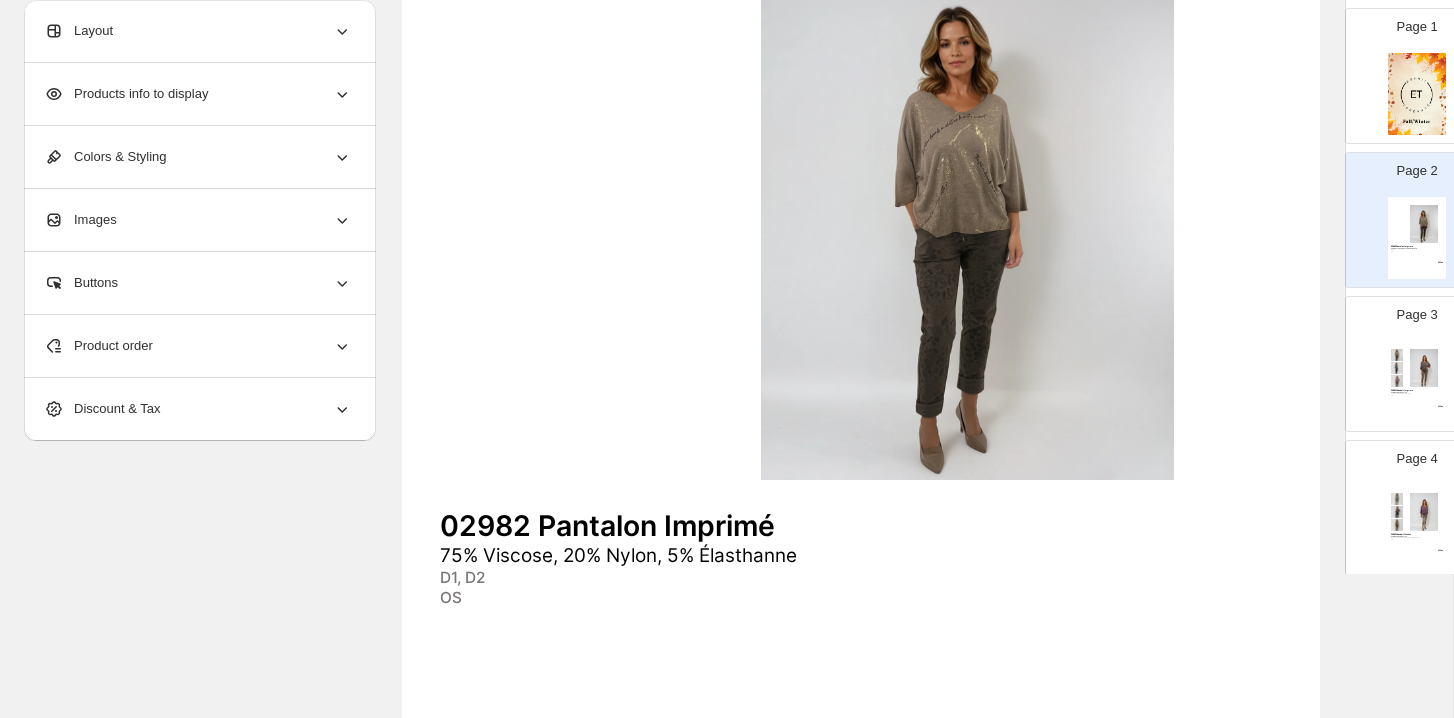 click on "02983 Chandail Imprimé 55% Modal, 45% Viscose Café, Biscuit, Denim, Prune, Beige OS $ 39.00" at bounding box center [1417, 382] 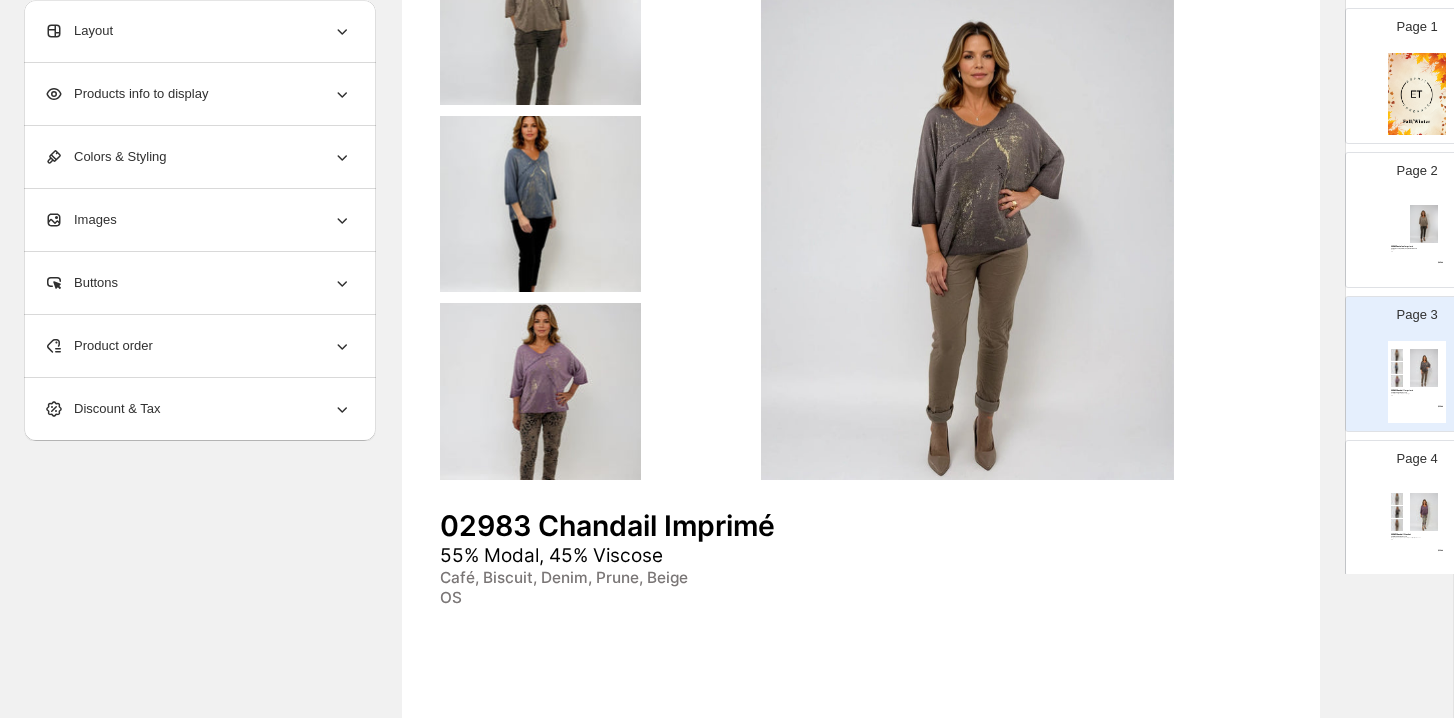 scroll, scrollTop: 270, scrollLeft: 0, axis: vertical 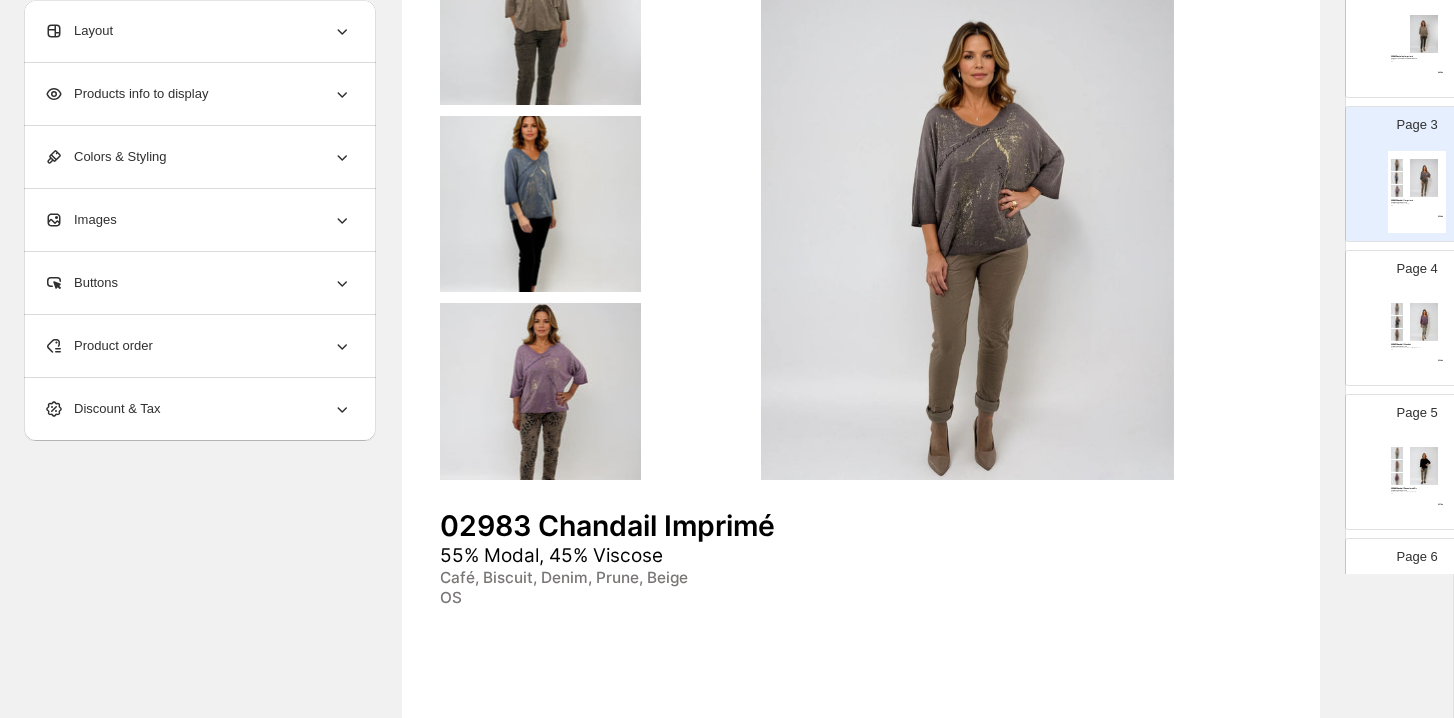 click at bounding box center [1424, 322] 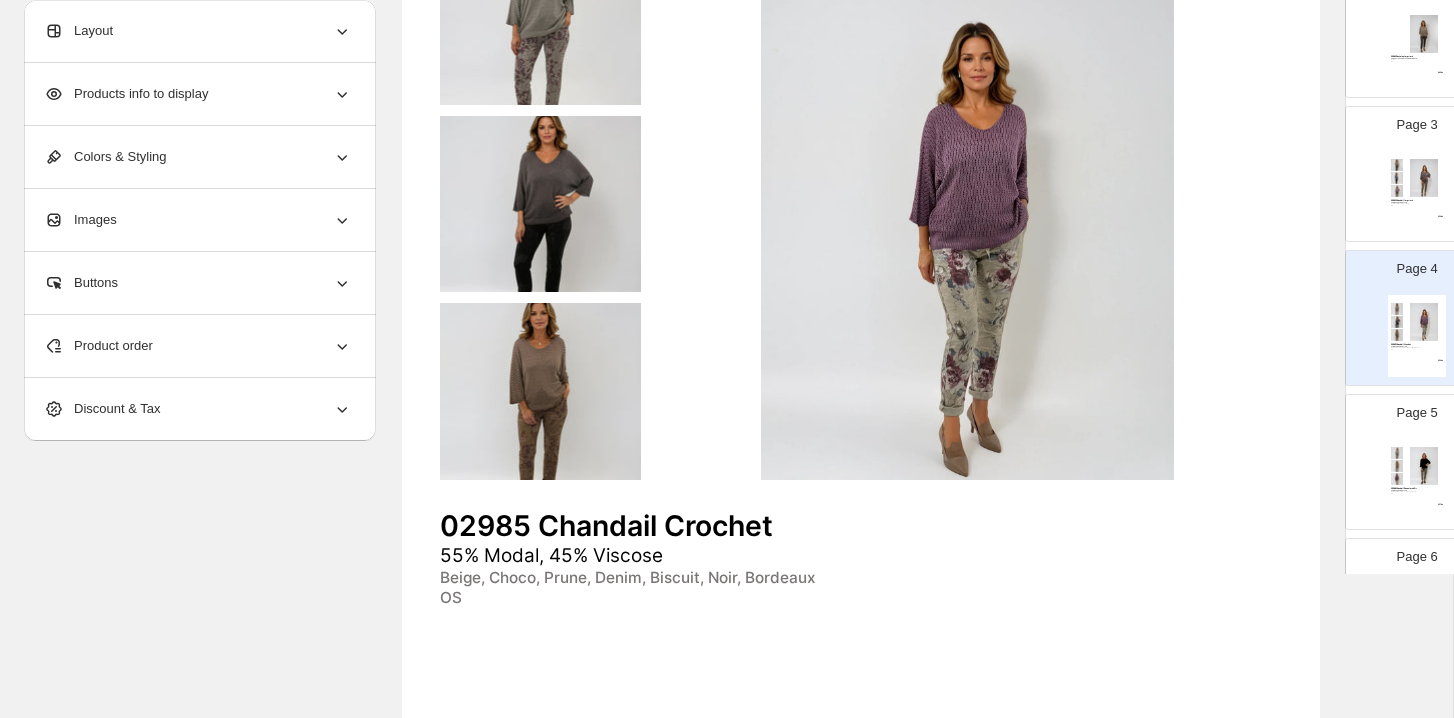 click at bounding box center (1424, 466) 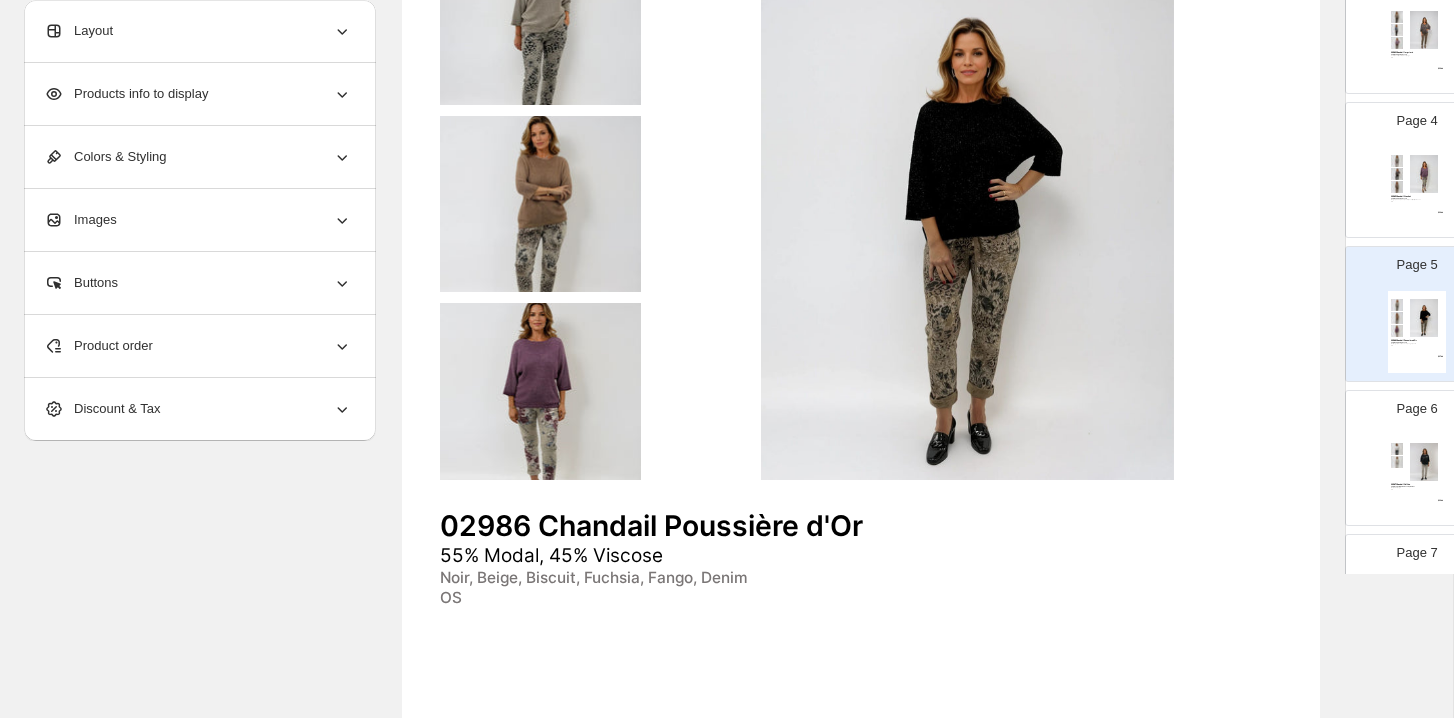 click on "Page 6 02987 Chandail Col Léo 50% Polyester, 45% Viscose, 5% Elast Noir, Crème, Beige OS $ 32.00" at bounding box center (1409, 450) 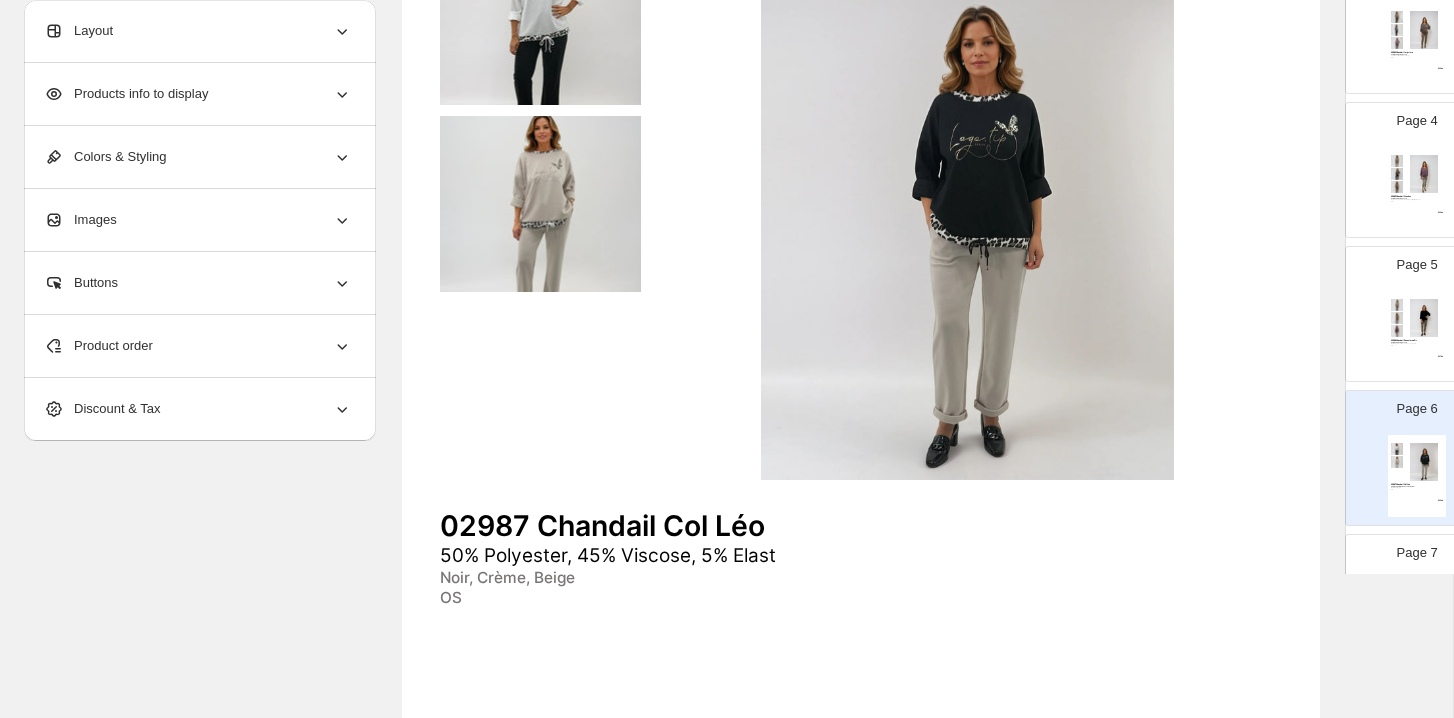 scroll, scrollTop: 665, scrollLeft: 0, axis: vertical 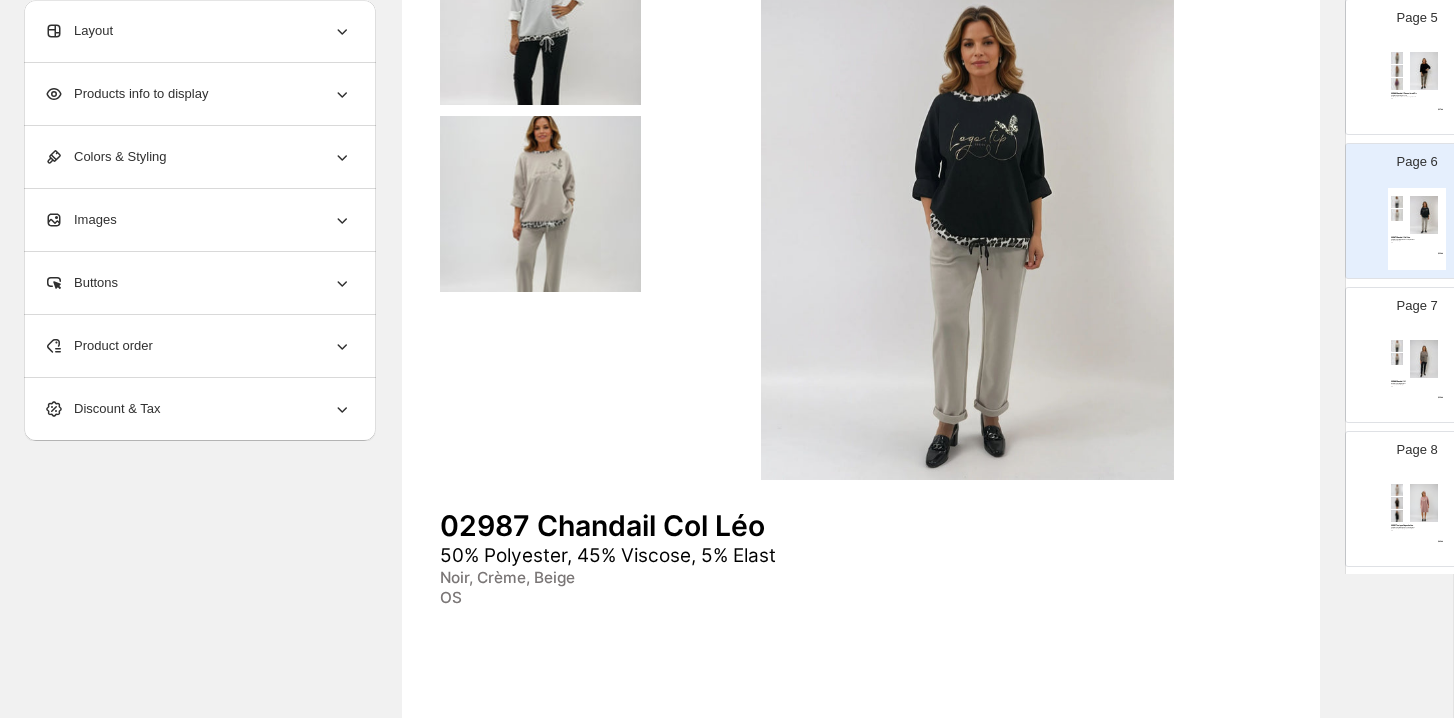 click at bounding box center [1424, 359] 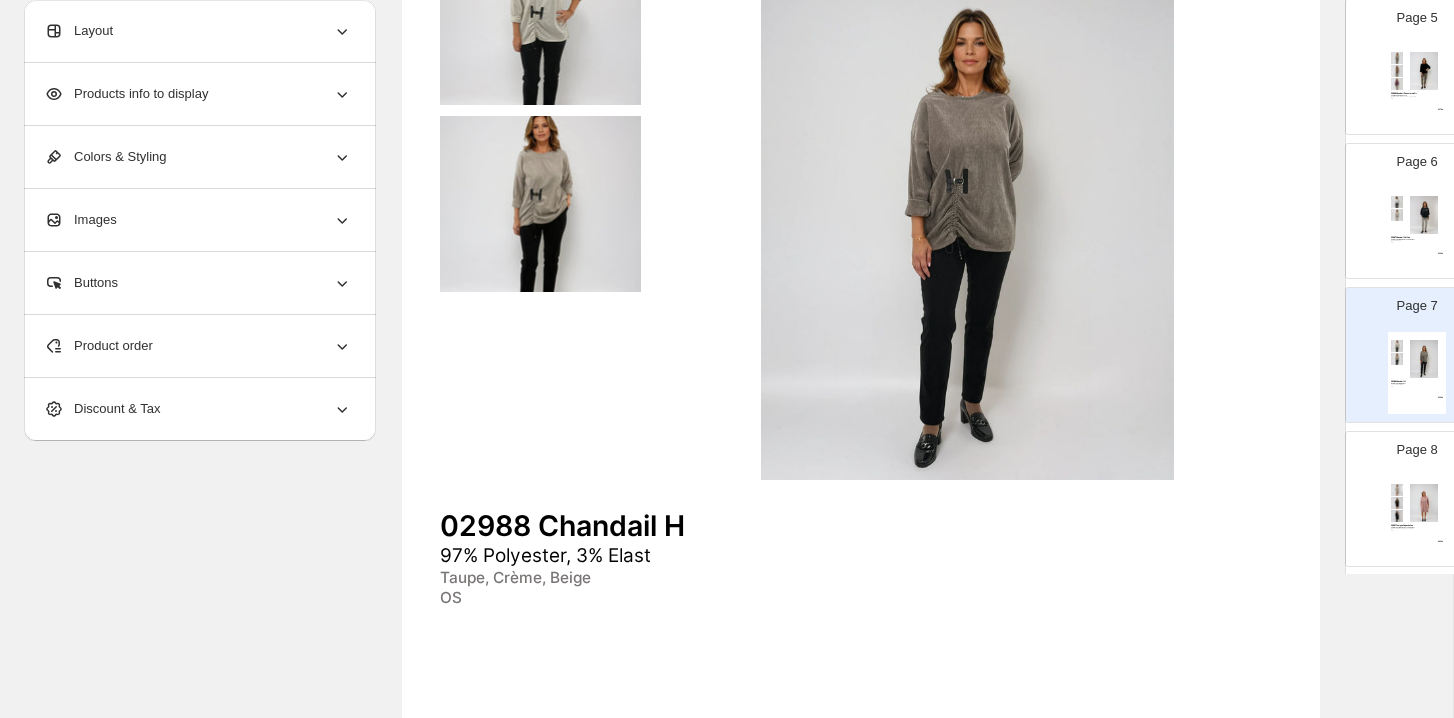 click at bounding box center (1424, 503) 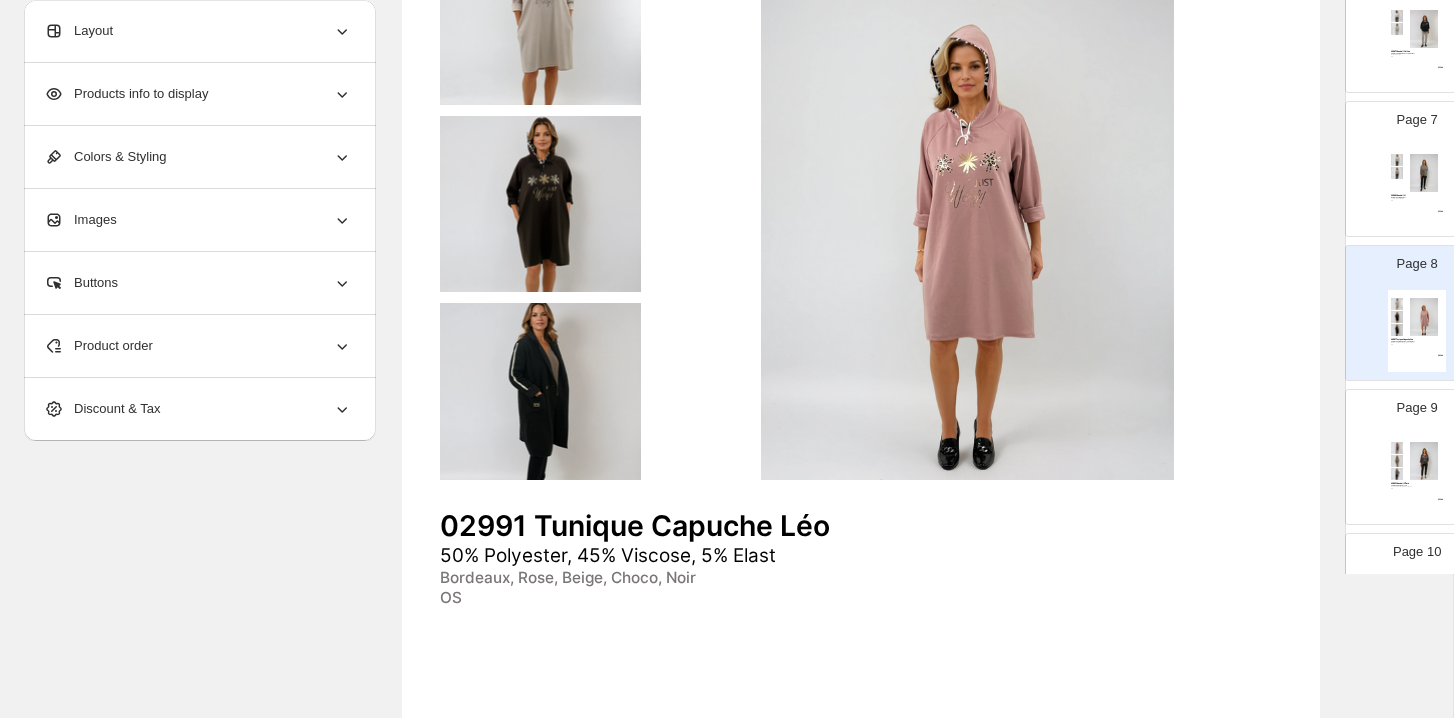 scroll, scrollTop: 959, scrollLeft: 0, axis: vertical 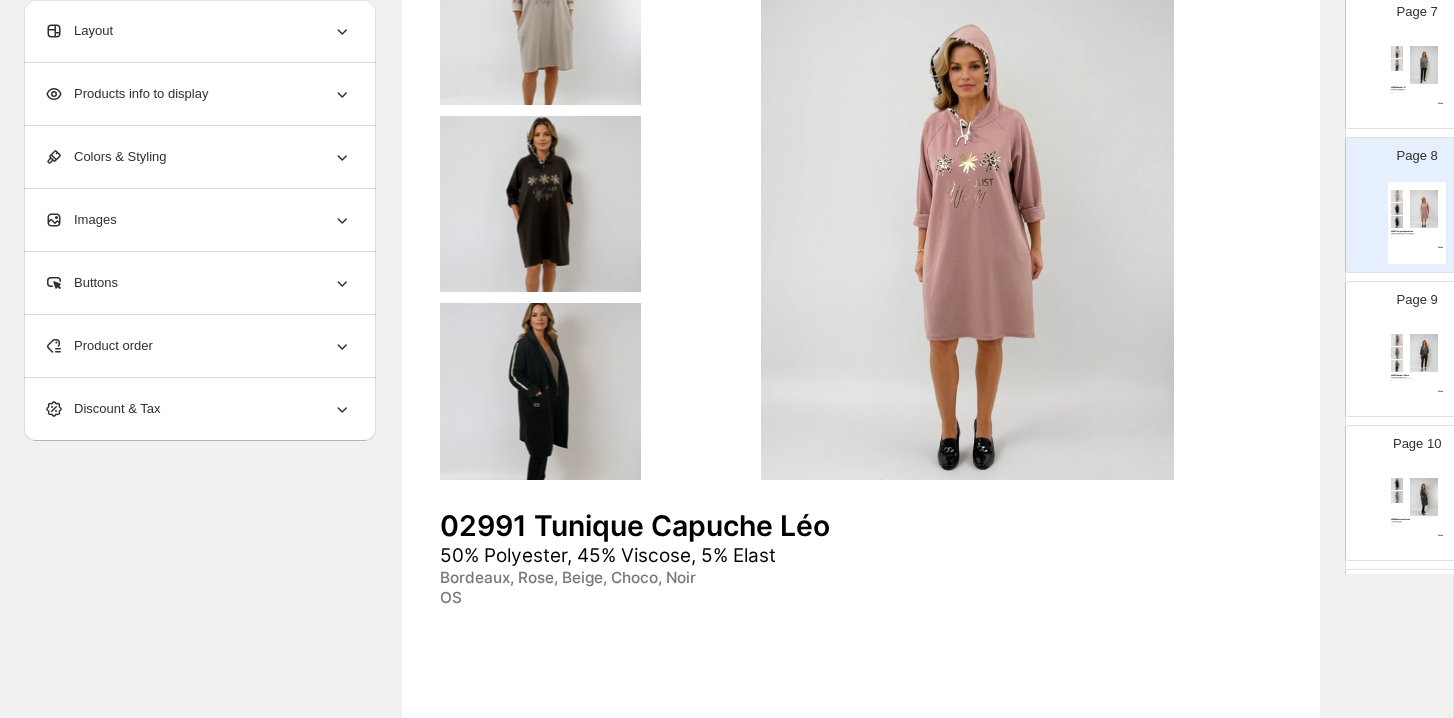 click at bounding box center (1424, 353) 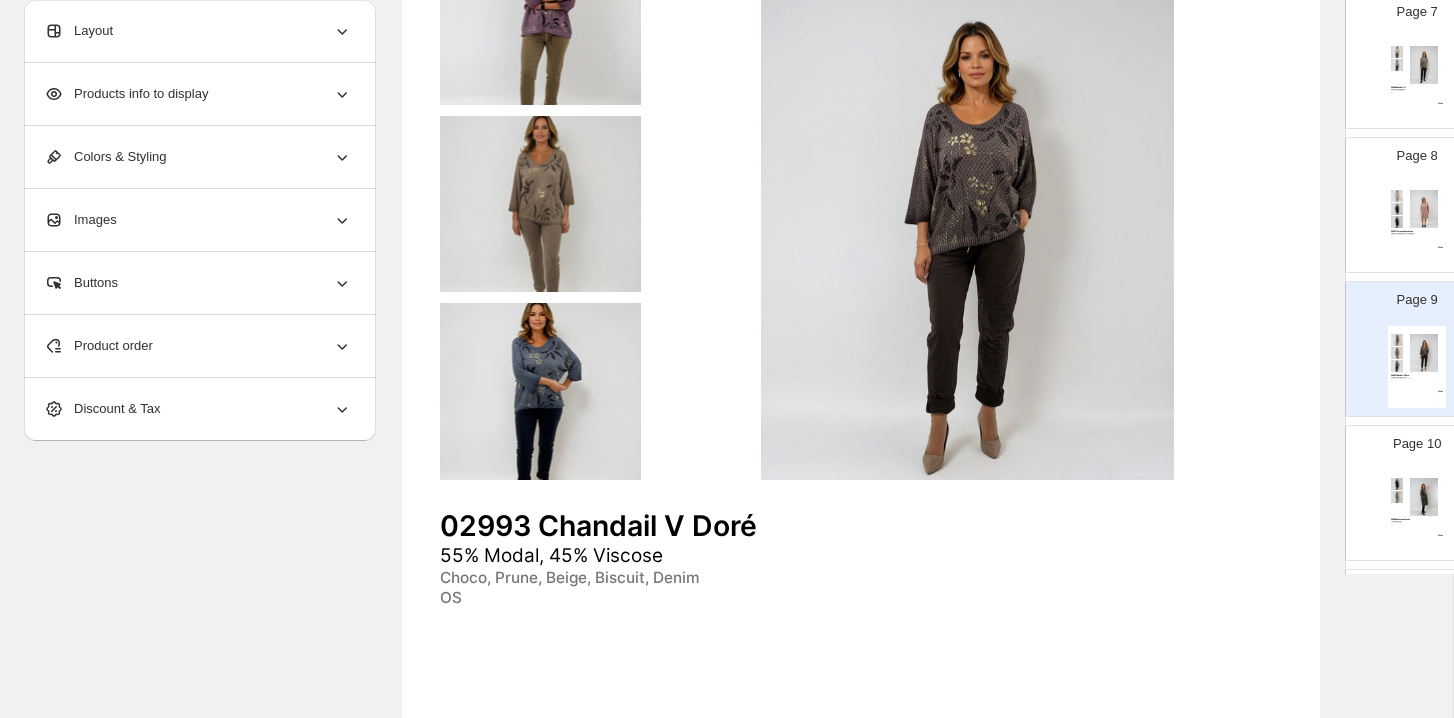 scroll, scrollTop: 1104, scrollLeft: 0, axis: vertical 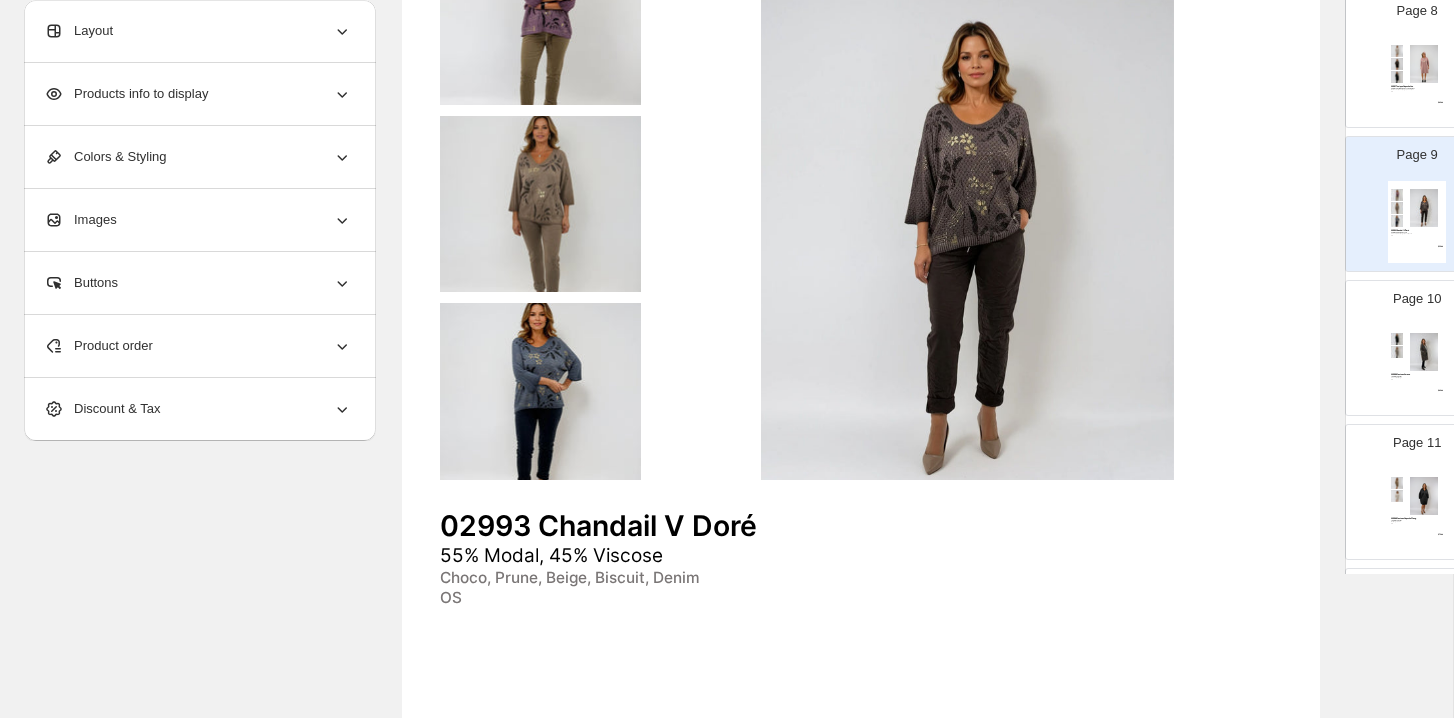 click at bounding box center [1424, 352] 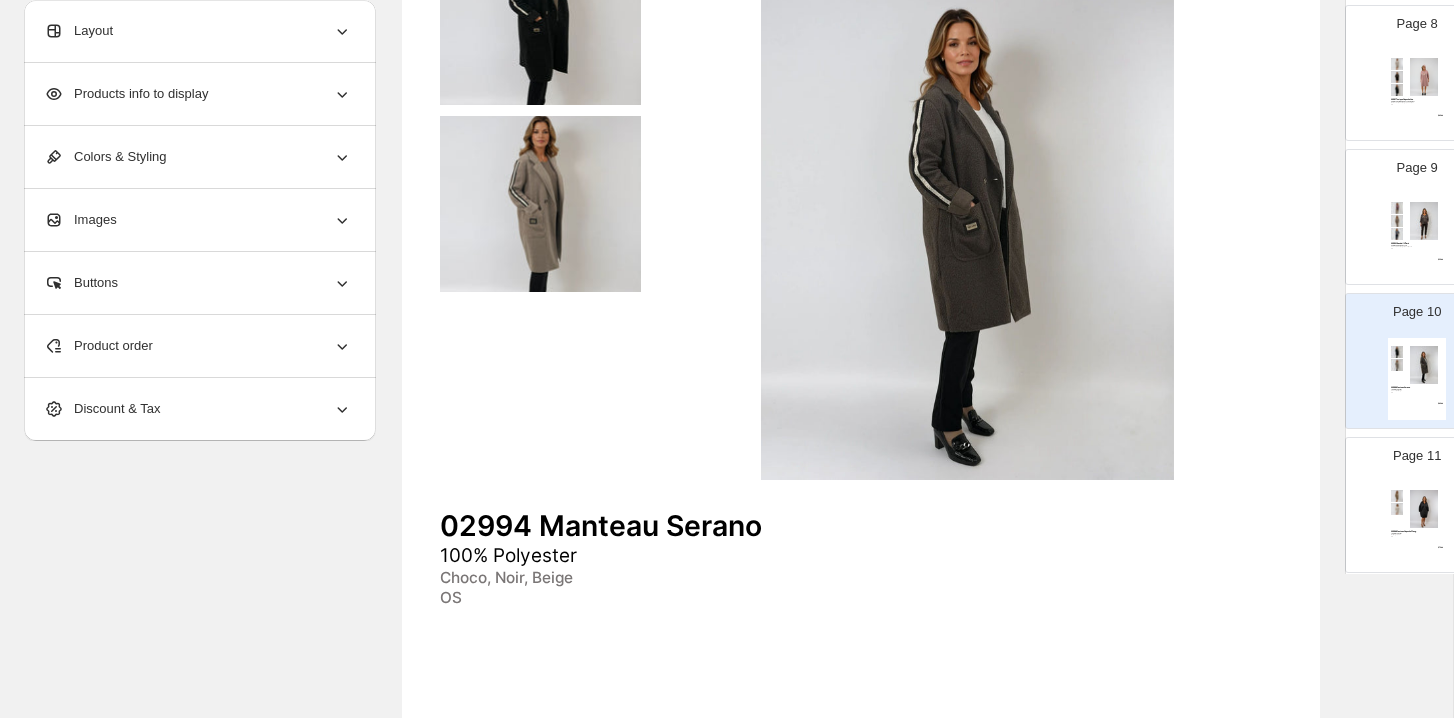 click on "Page 11 02996 Manteau Capuche Wang 100% Polyester Noir, Beige, Crème OS $ 72.00" at bounding box center (1409, 497) 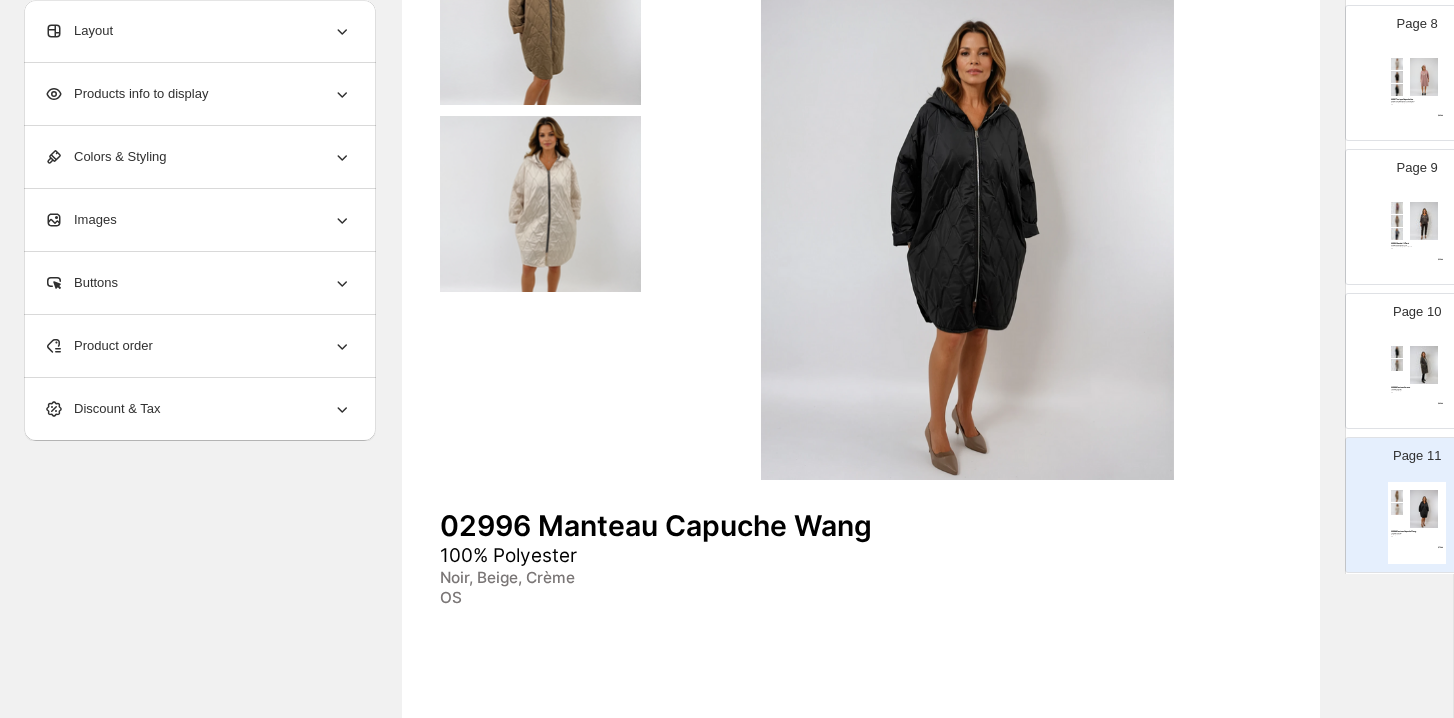 scroll, scrollTop: 1238, scrollLeft: 0, axis: vertical 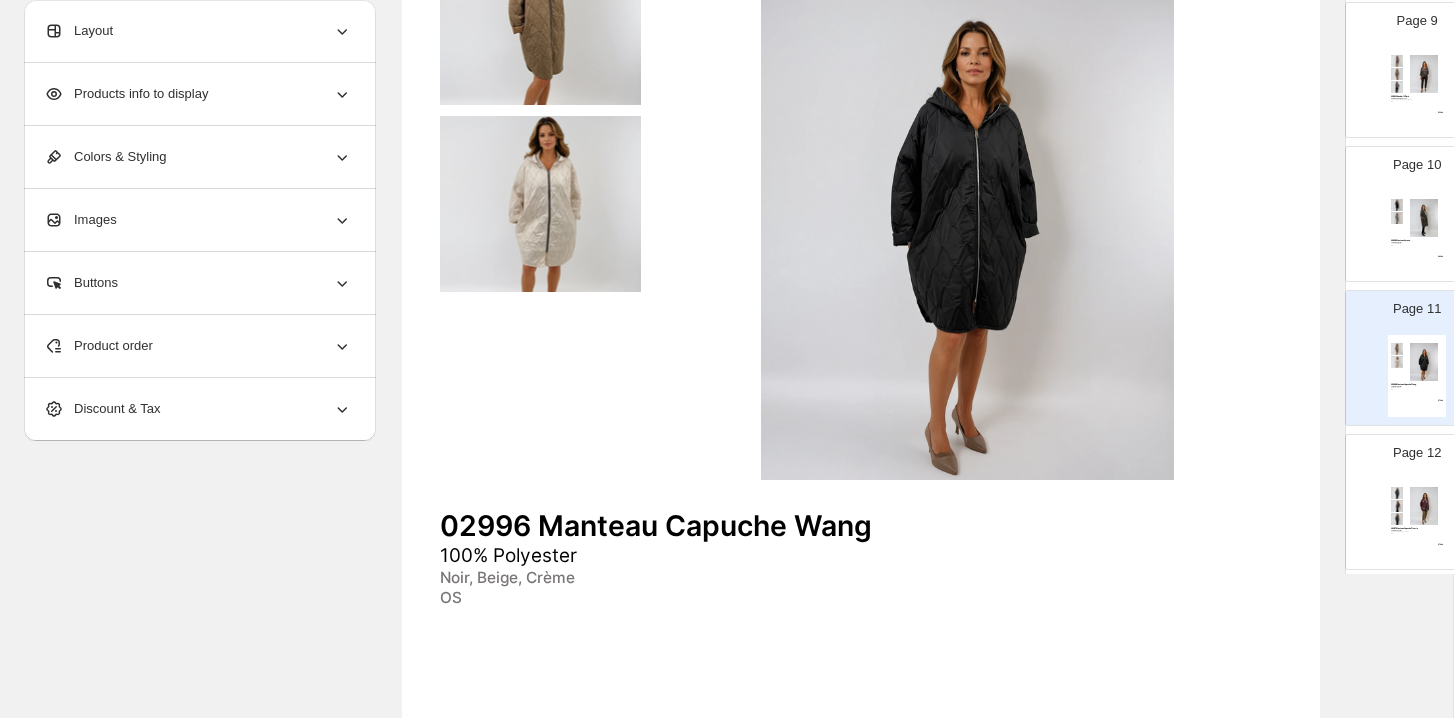 click on "Page 12 02997 Manteau Capuche Fleuris 100% Polyester Bordeaux, Bleu, Choco, Noir OS $ 74.00" at bounding box center (1409, 494) 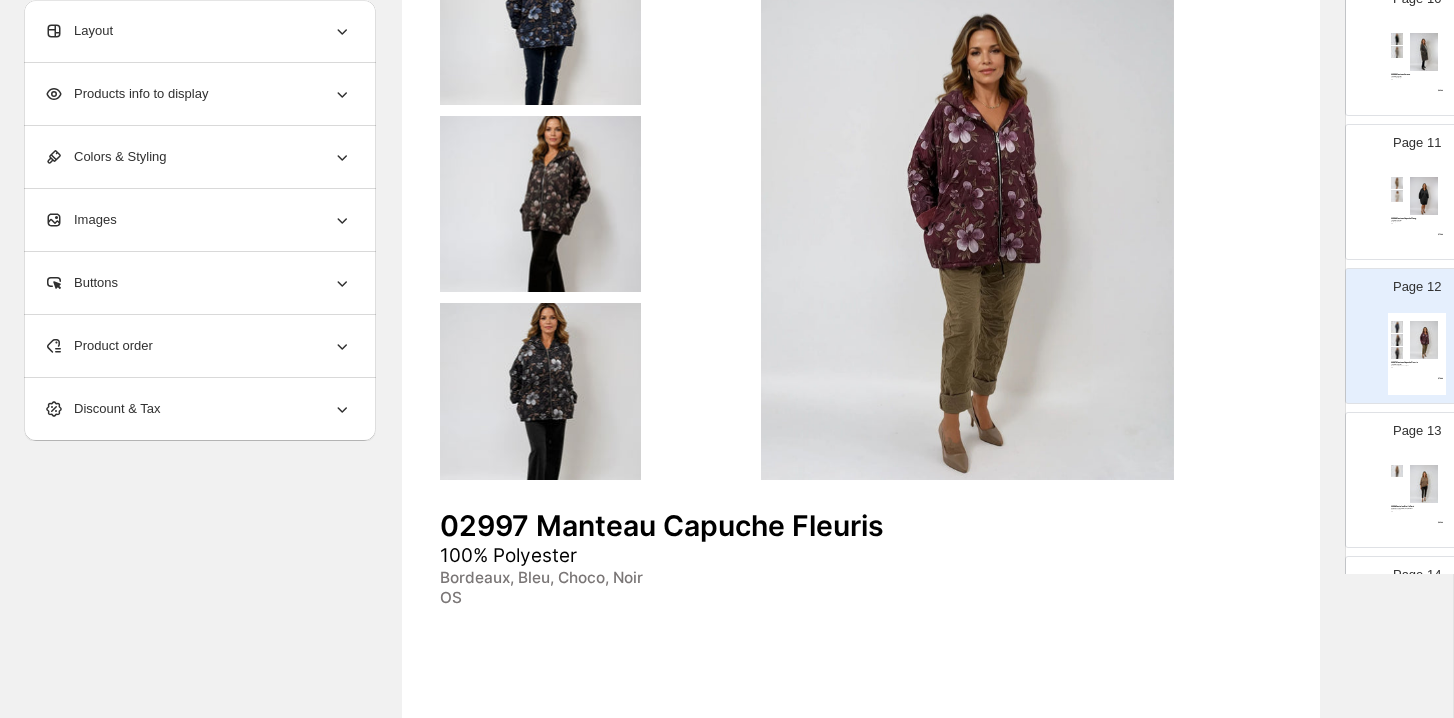 click on "02998 Pantalon Étoilé Doré 75% Viscose, 20% Nylon, 5% Elast Choco, Taupe OS $ 42.00" at bounding box center (1417, 498) 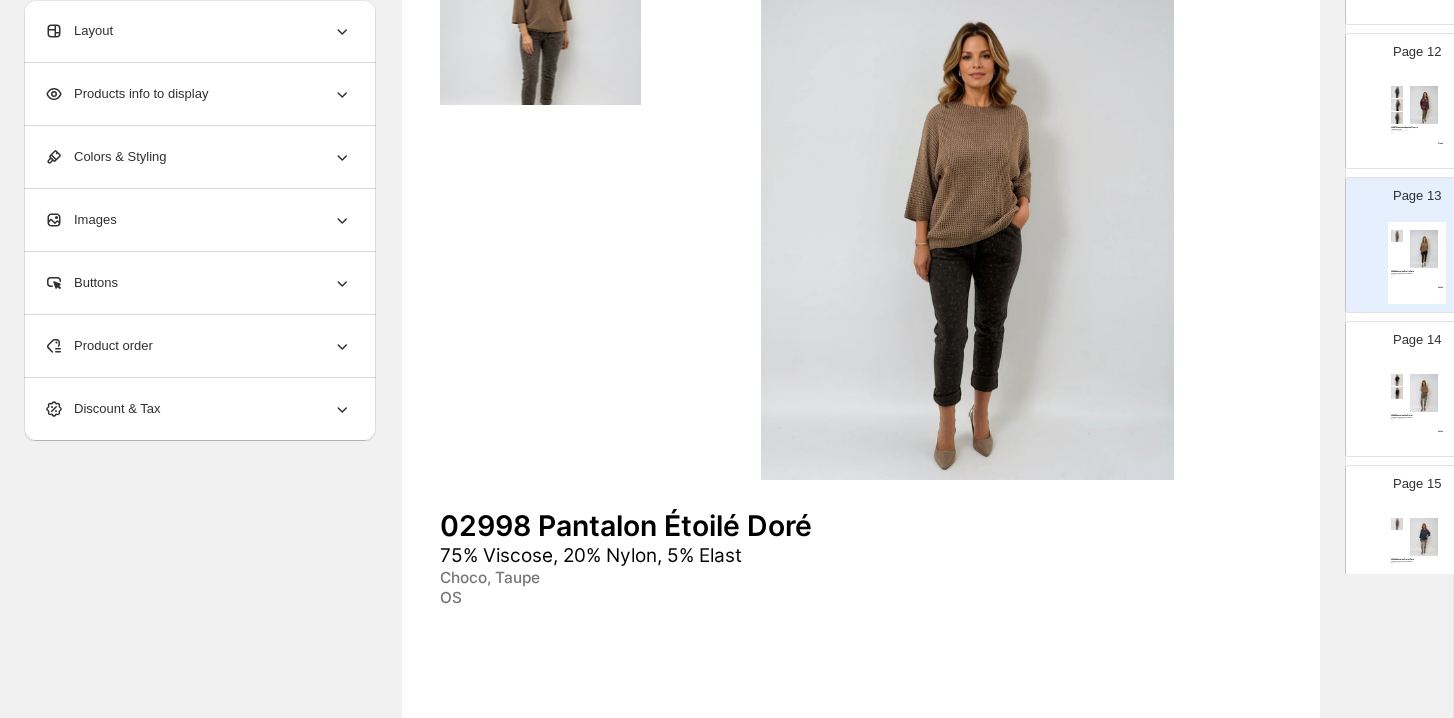 scroll, scrollTop: 1663, scrollLeft: 0, axis: vertical 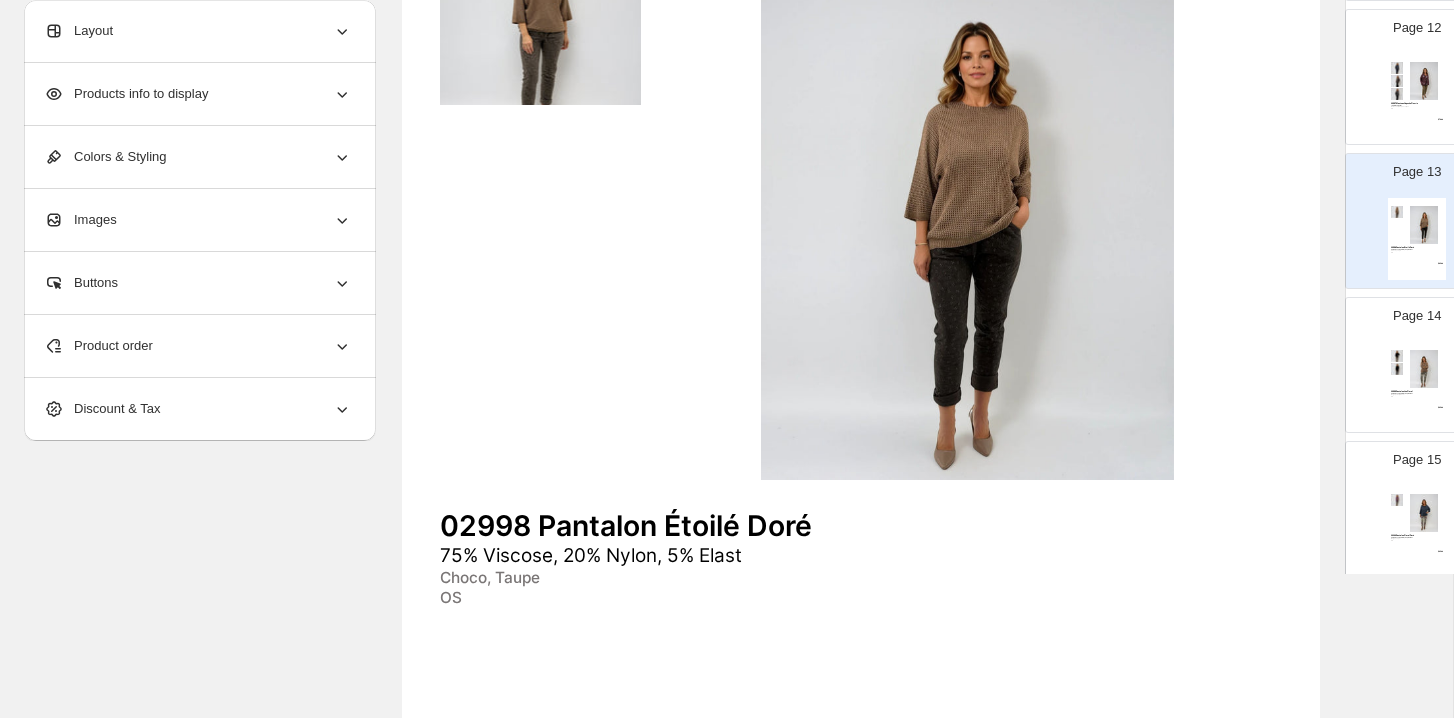 click on "75% Viscose, 20% Nylon, 5% Elast" at bounding box center (1414, 394) 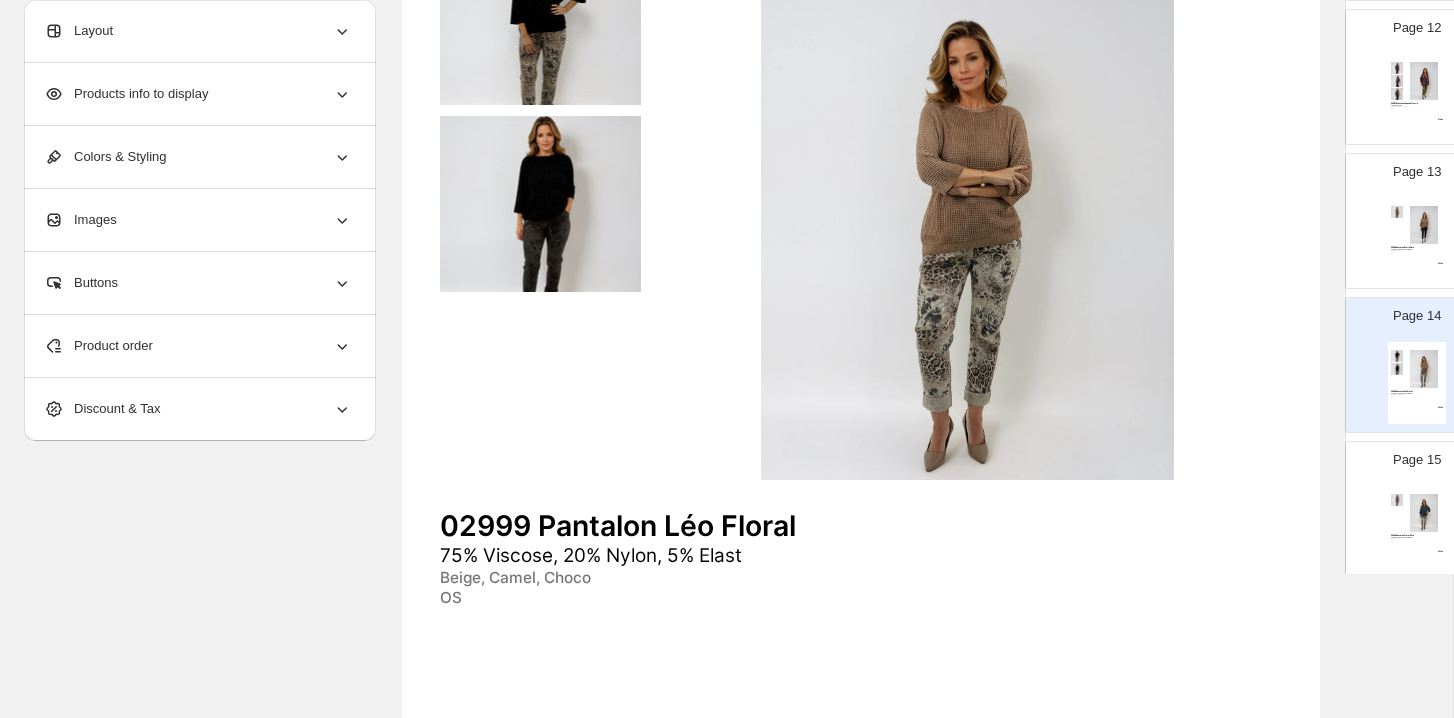 click at bounding box center (1424, 513) 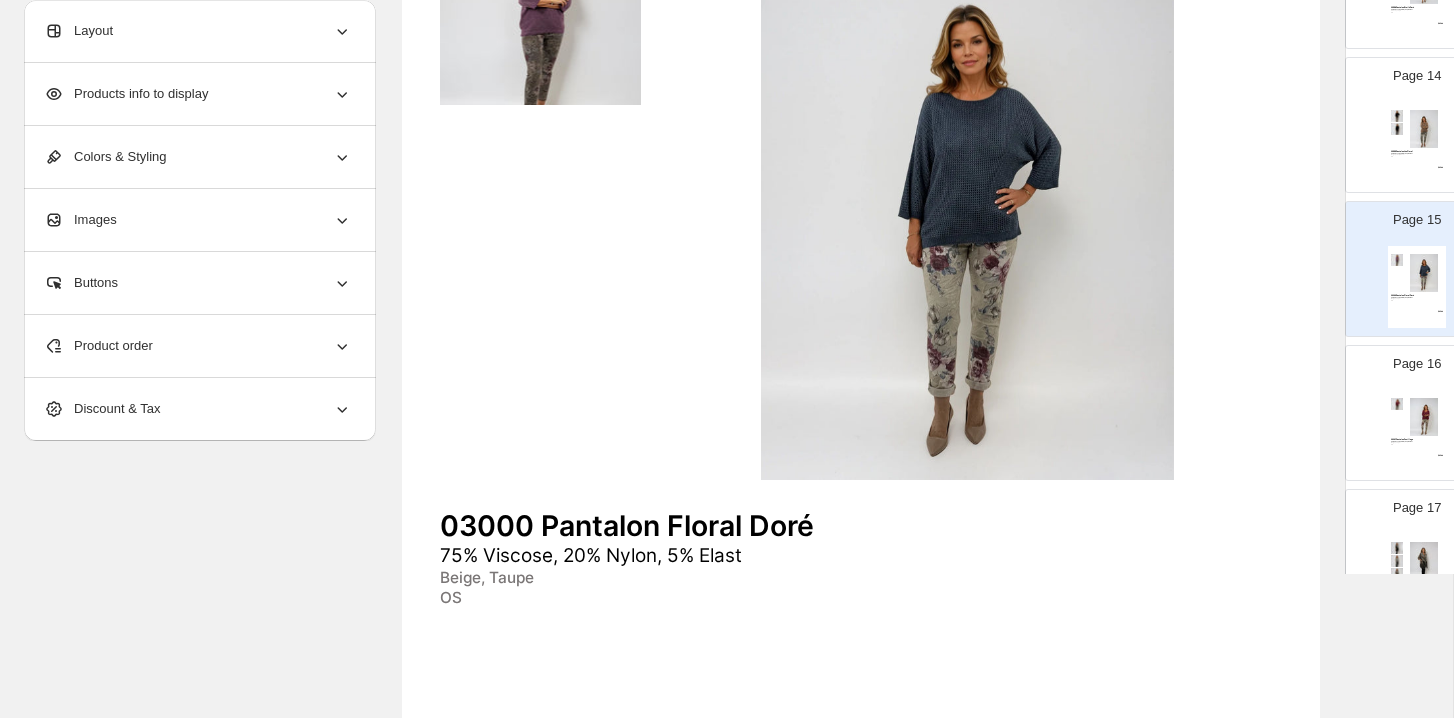 scroll, scrollTop: 2011, scrollLeft: 0, axis: vertical 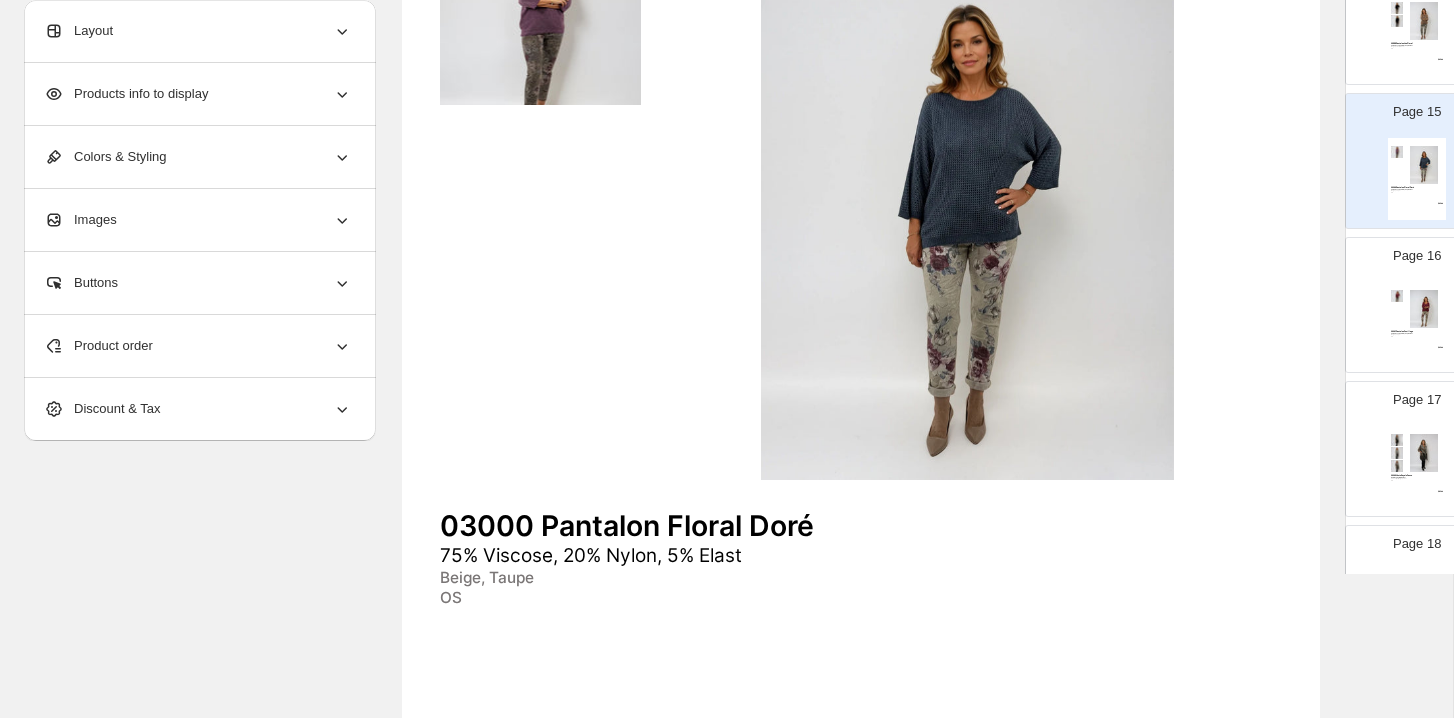 click on "Page 16 03001 Pantalon Feuillage 75% Viscose, 20% Nylon, 5% Elast Beige, Taupe OS $ 42.00" at bounding box center [1409, 297] 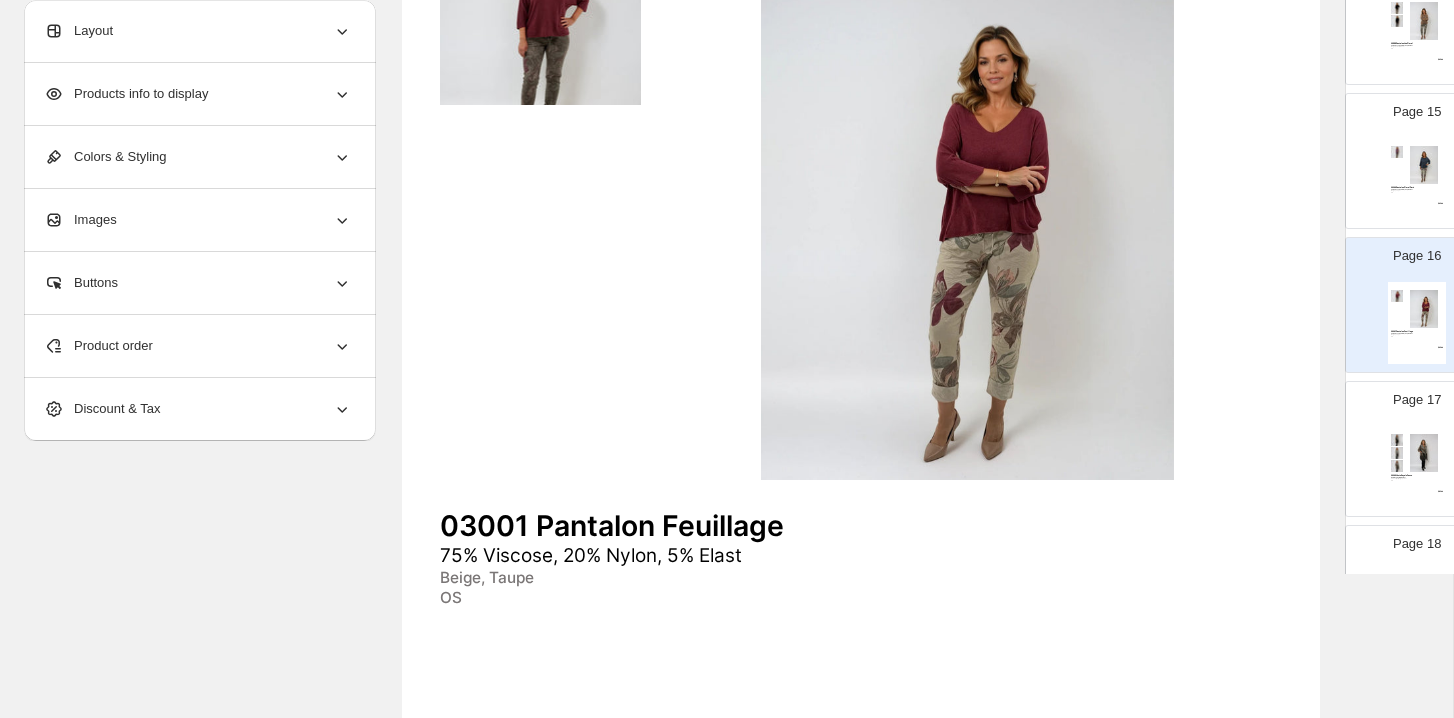 click on "03002 Veste Royale Fauve 95% Polyester, 5% Elast Choco, Noir, Beige, Camel OS $ 63.00" at bounding box center (1417, 467) 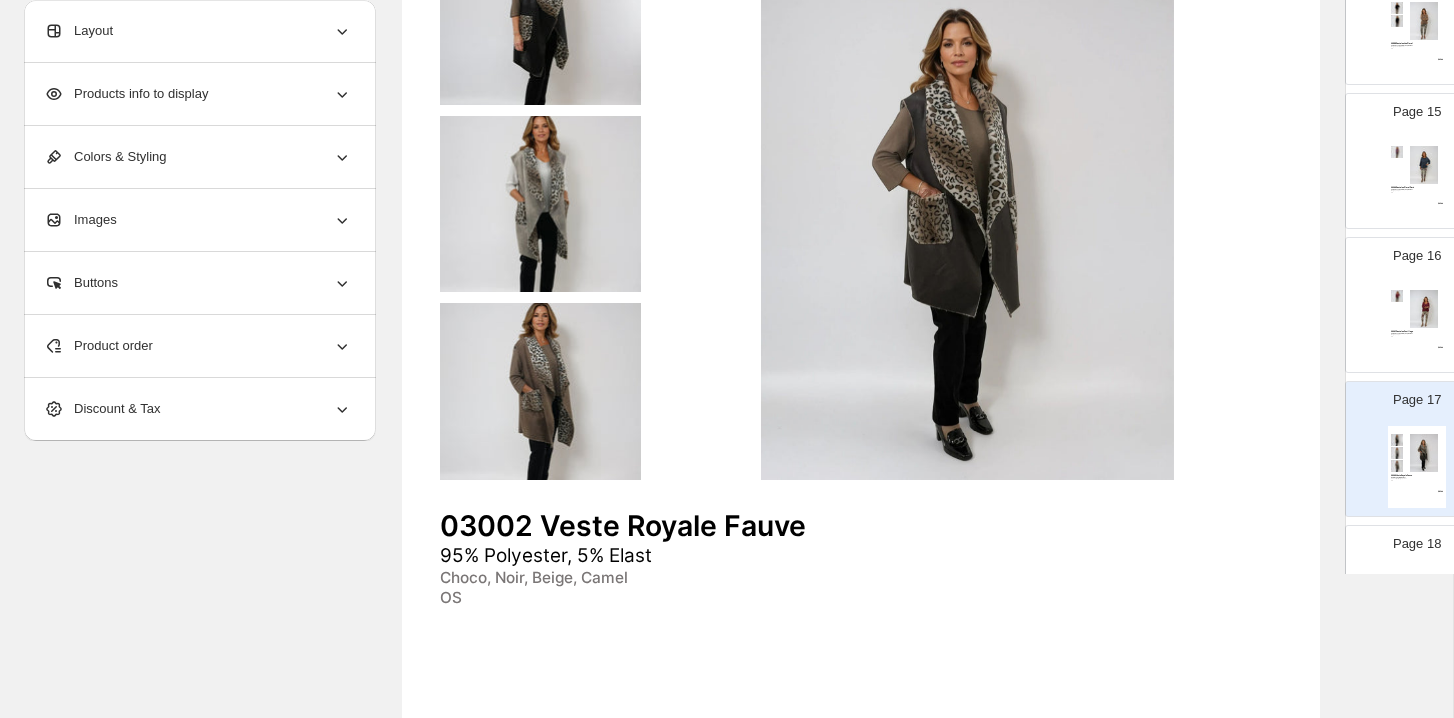 scroll, scrollTop: 2190, scrollLeft: 0, axis: vertical 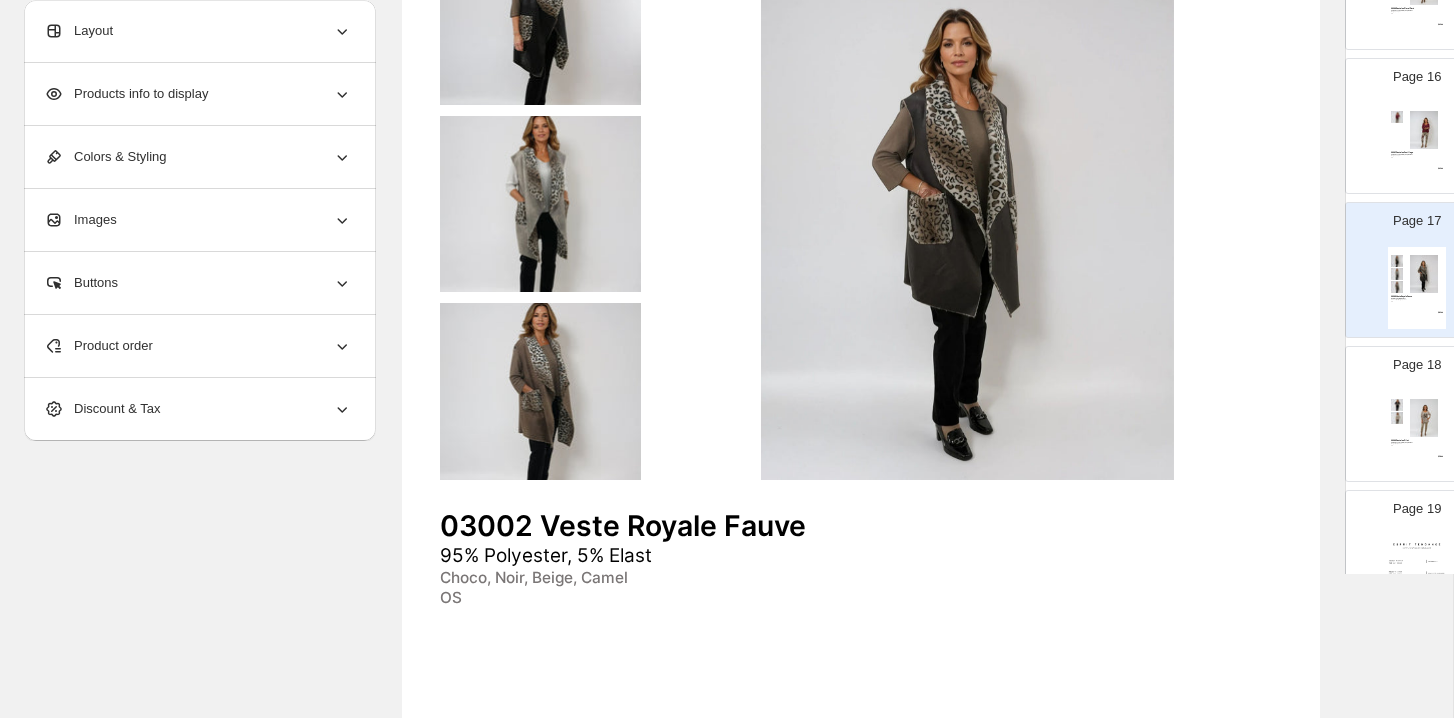 click on "Page 18 03003 Pantalon Filet 78% Viscose, 17% Nylon, 5% Elast Beige, Noir, Choco OS $ 56.00" at bounding box center [1409, 406] 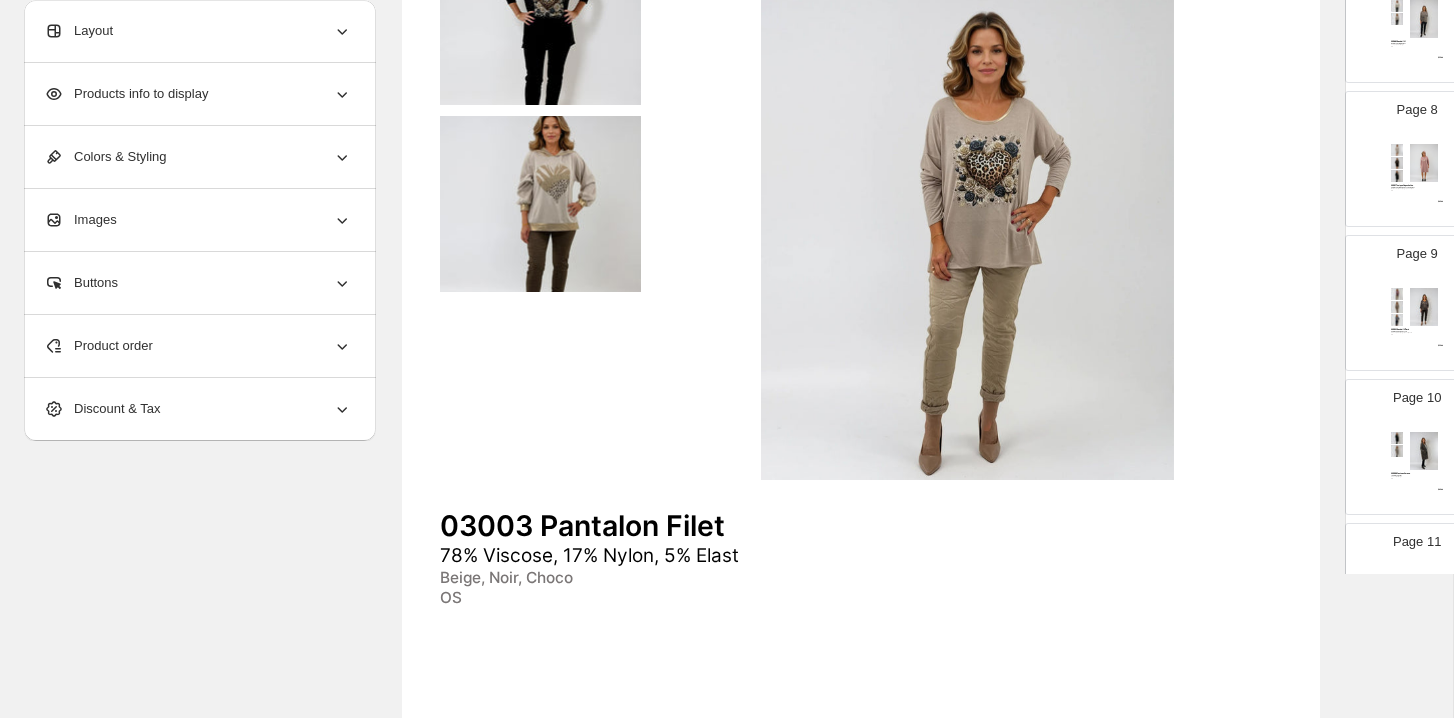 scroll, scrollTop: 981, scrollLeft: 0, axis: vertical 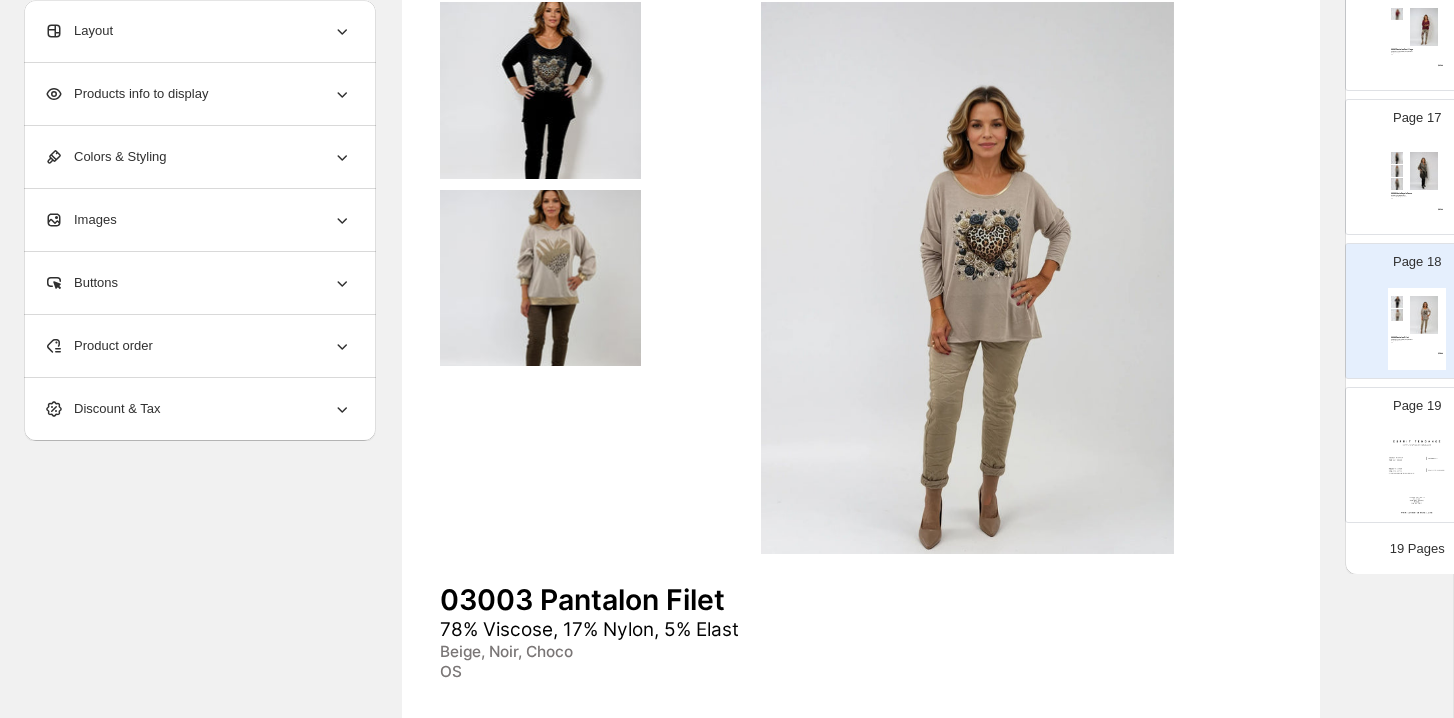 click on "03002 Veste Royale Fauve 95% Polyester, 5% Elast Choco, Noir, Beige, Camel OS $ 63.00" at bounding box center [1417, 185] 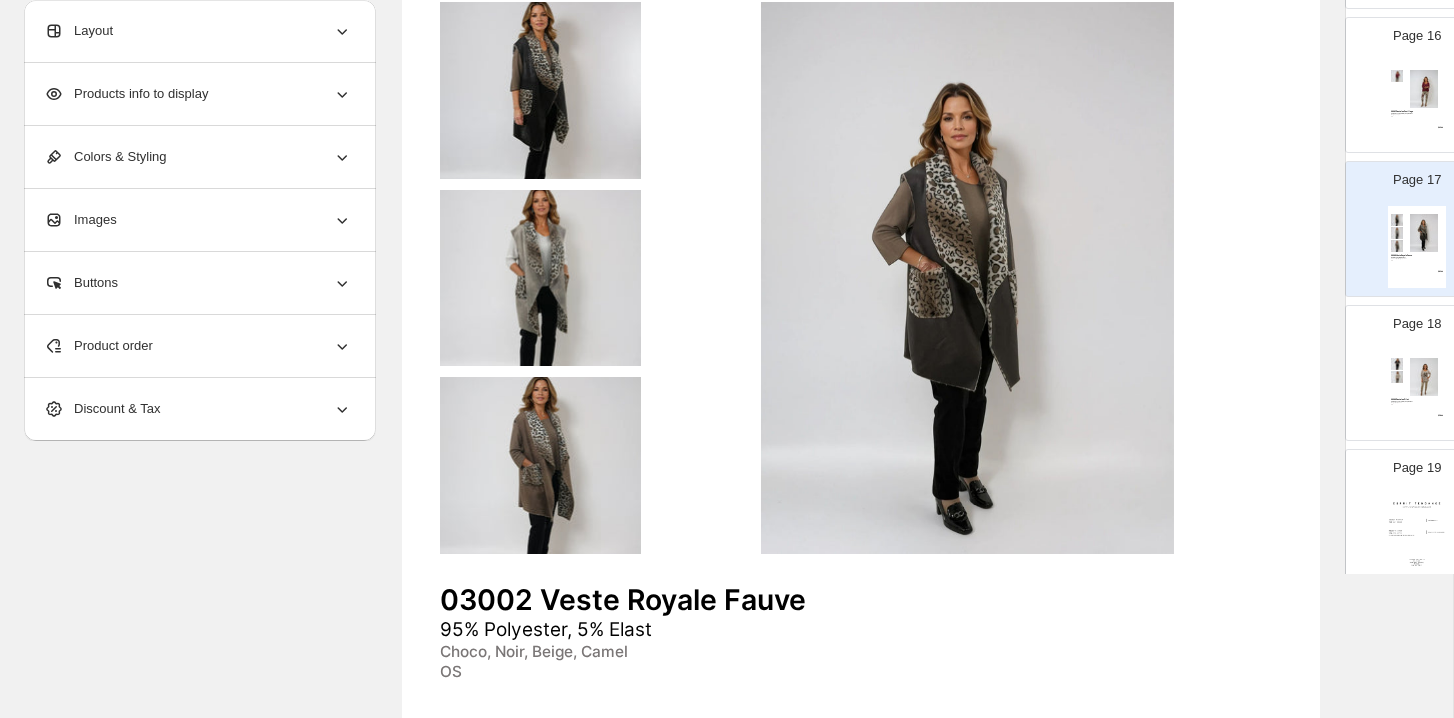 scroll, scrollTop: 2185, scrollLeft: 0, axis: vertical 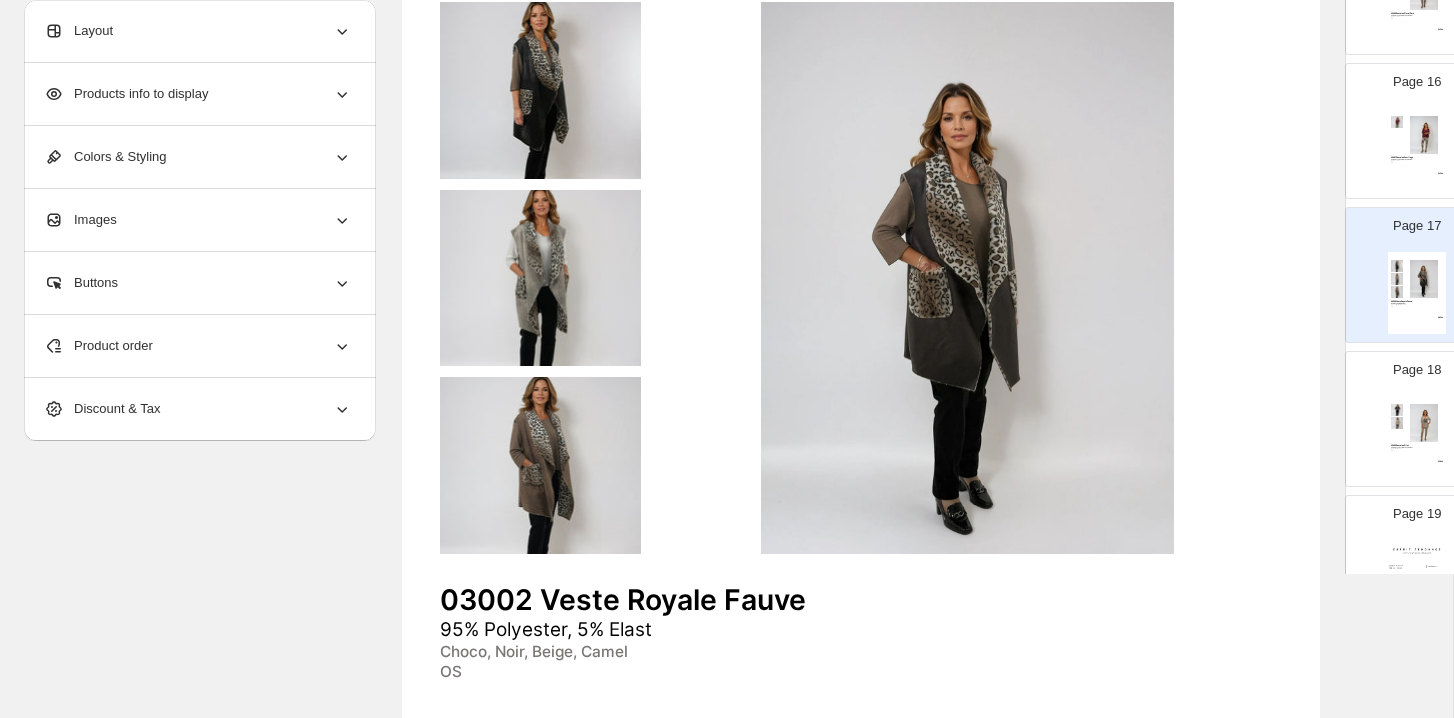 click on "03001 Pantalon Feuillage 75% Viscose, 20% Nylon, 5% Elast Beige, Taupe OS $ 42.00" at bounding box center (1417, 149) 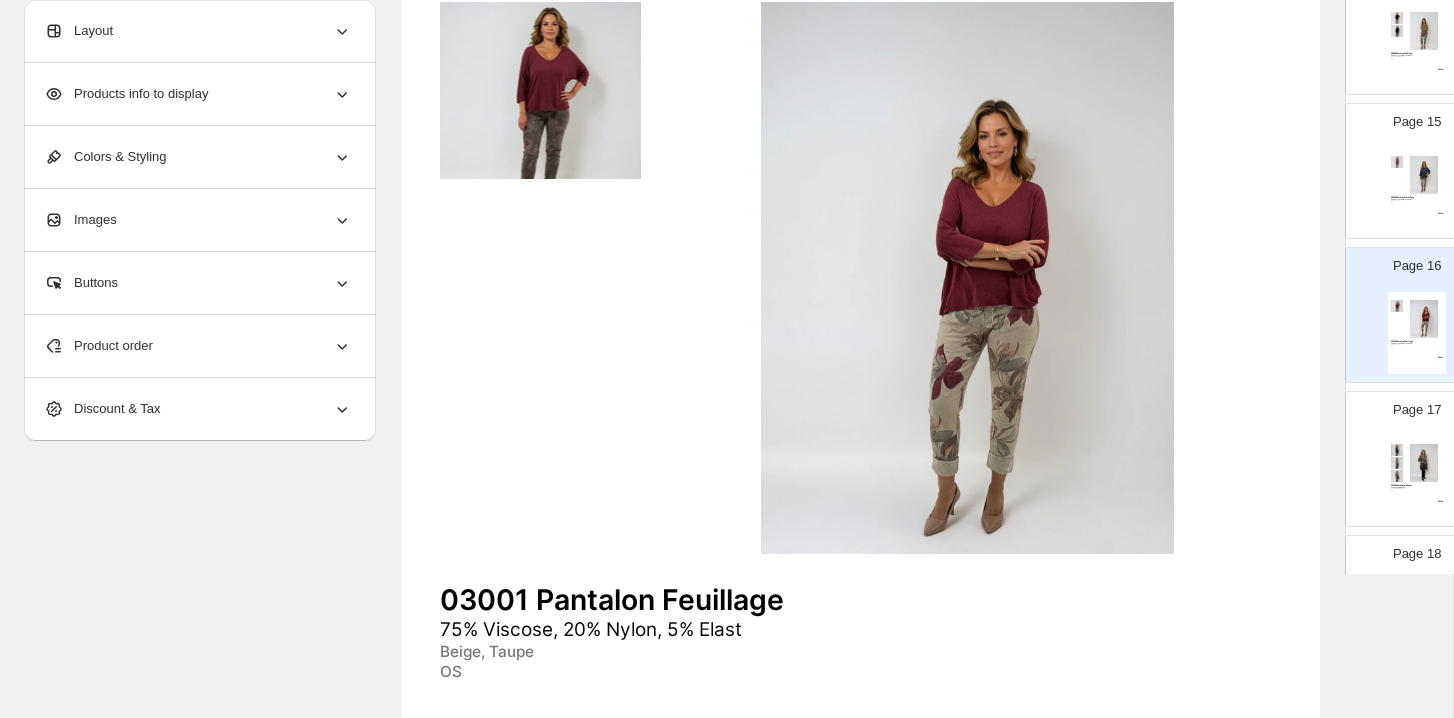 click at bounding box center (1424, 175) 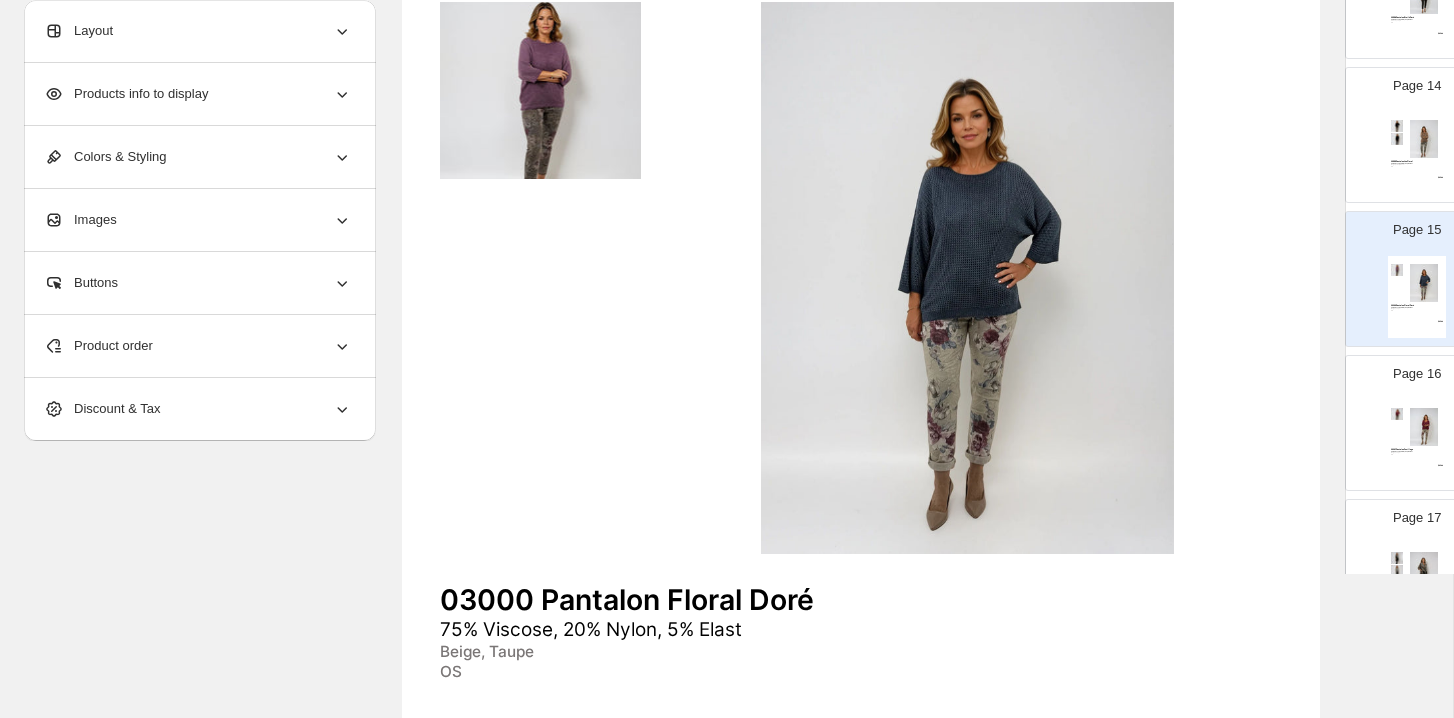 click on "02999 Pantalon Léo Floral 75% Viscose, 20% Nylon, 5% Elast Beige, Camel, Choco OS $ 42.00" at bounding box center [1417, 153] 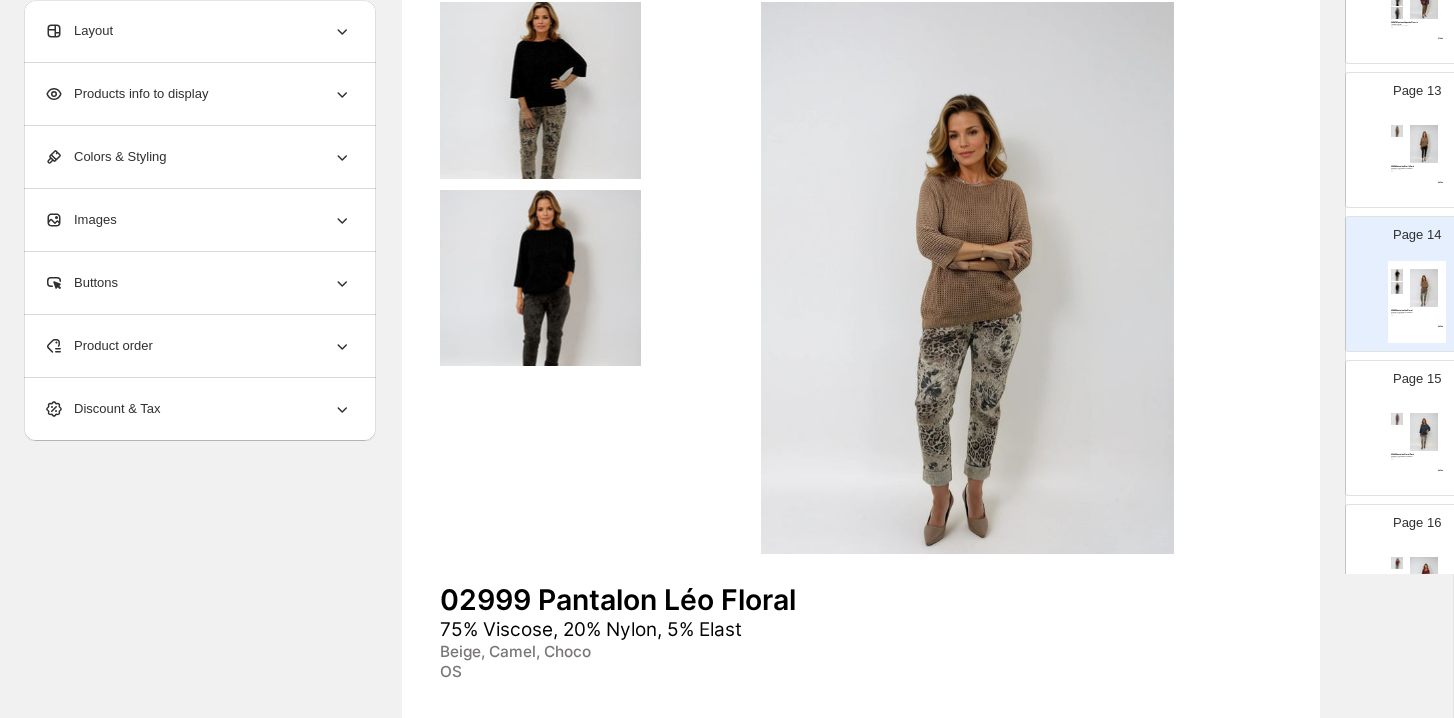 click on "02998 Pantalon Étoilé Doré 75% Viscose, 20% Nylon, 5% Elast Choco, Taupe OS $ 42.00" at bounding box center (1417, 158) 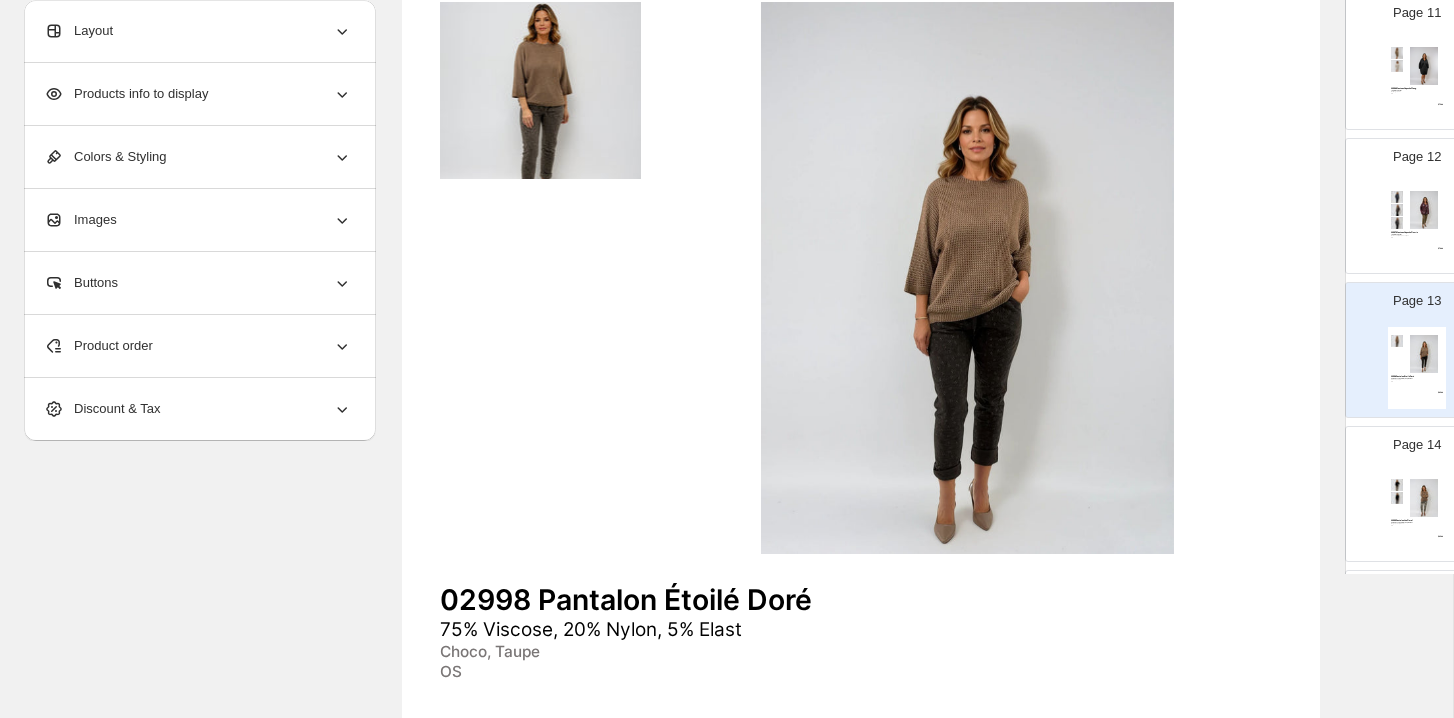 click on "02997 Manteau Capuche Fleuris 100% Polyester Bordeaux, Bleu, Choco, Noir OS $ 74.00" at bounding box center [1417, 224] 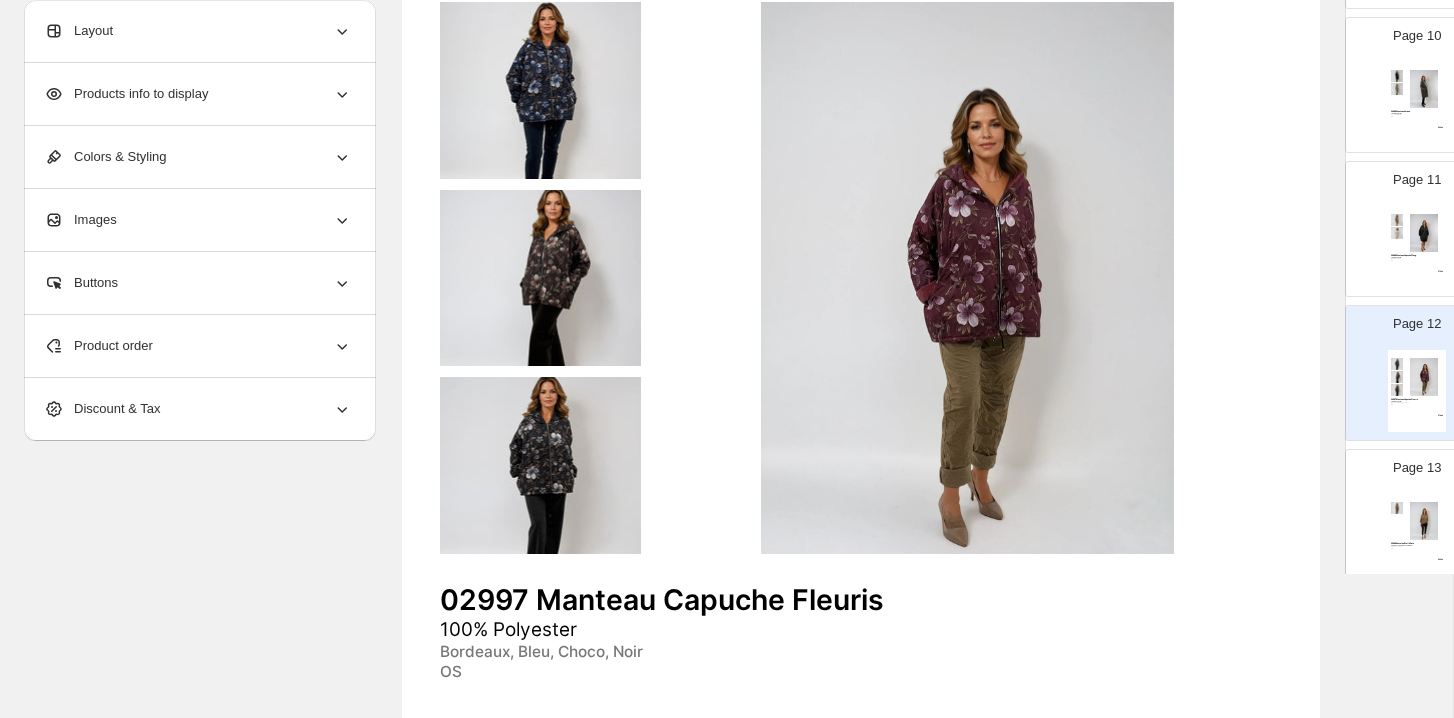 click on "Page 11" at bounding box center (1417, 180) 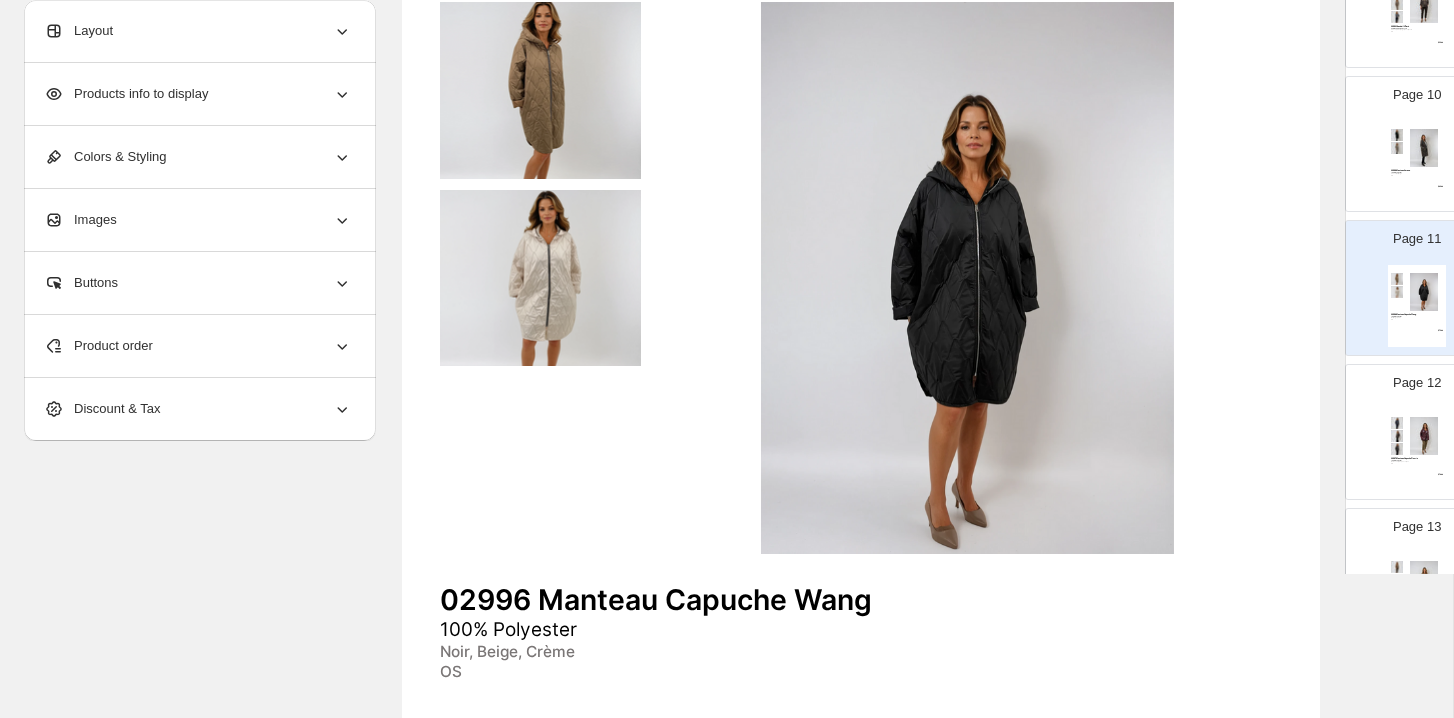 scroll, scrollTop: 1270, scrollLeft: 0, axis: vertical 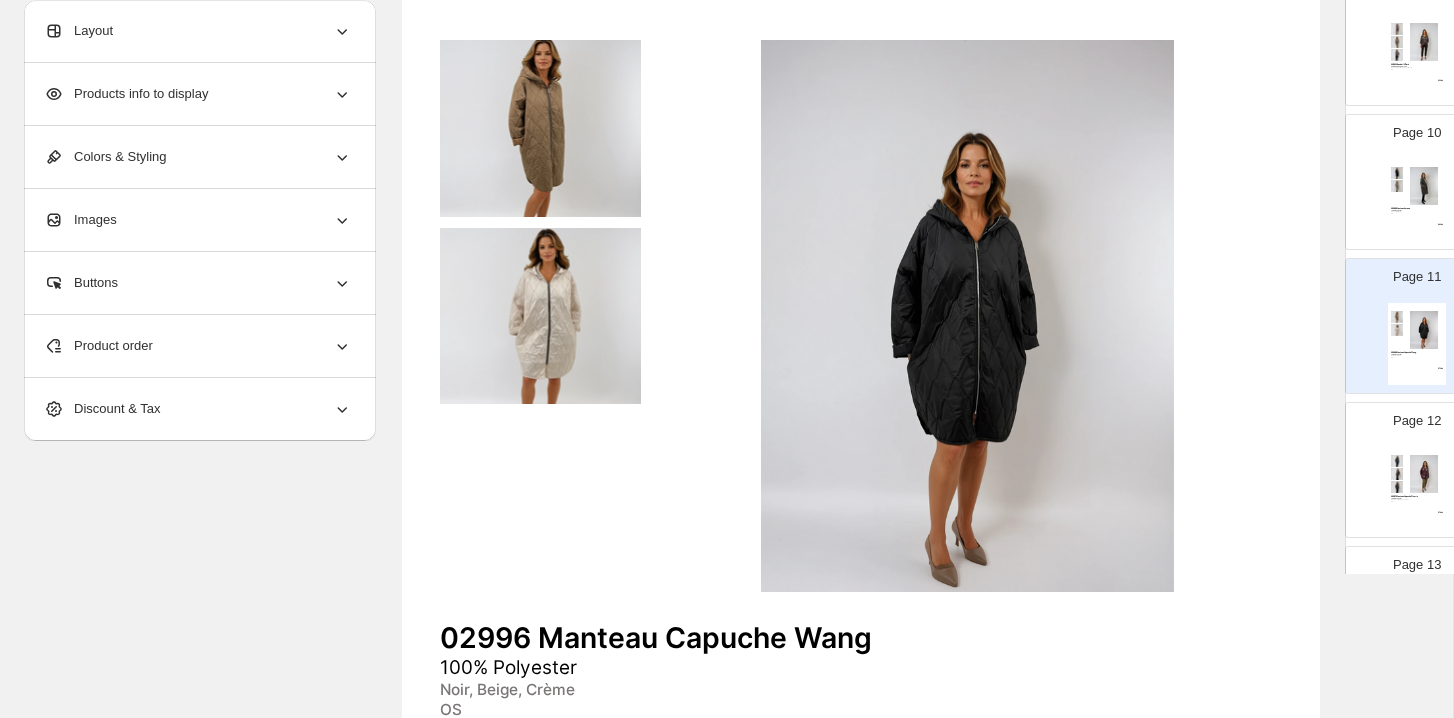 click at bounding box center [1424, 186] 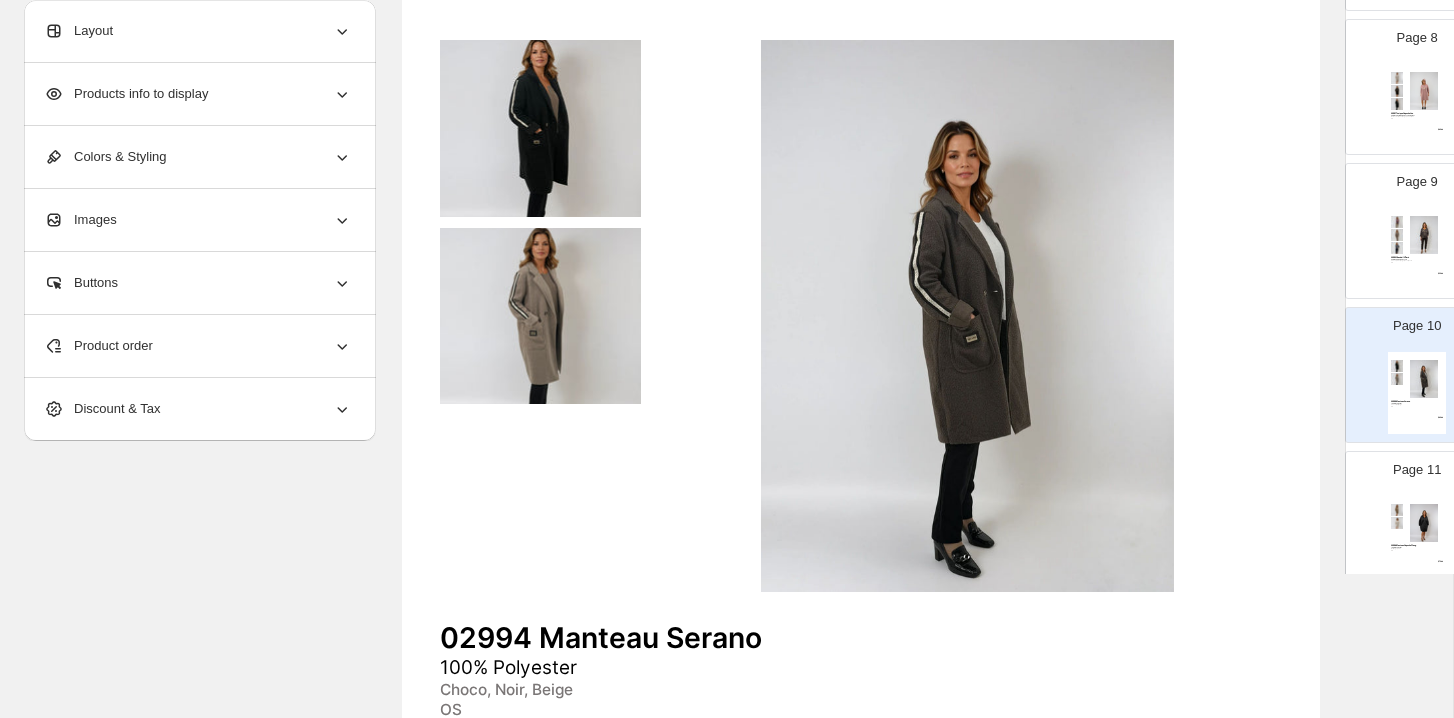 scroll, scrollTop: 1065, scrollLeft: 0, axis: vertical 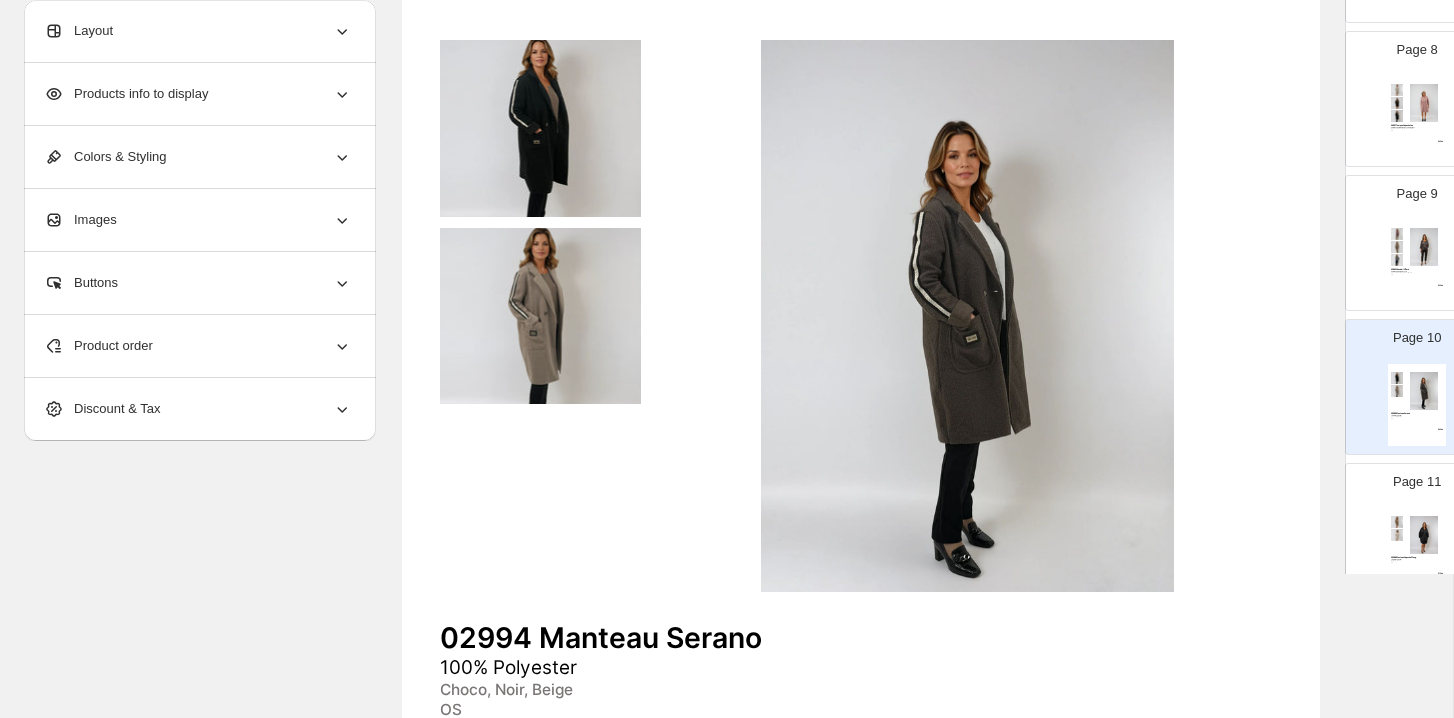 click on "Page 9" at bounding box center [1417, 194] 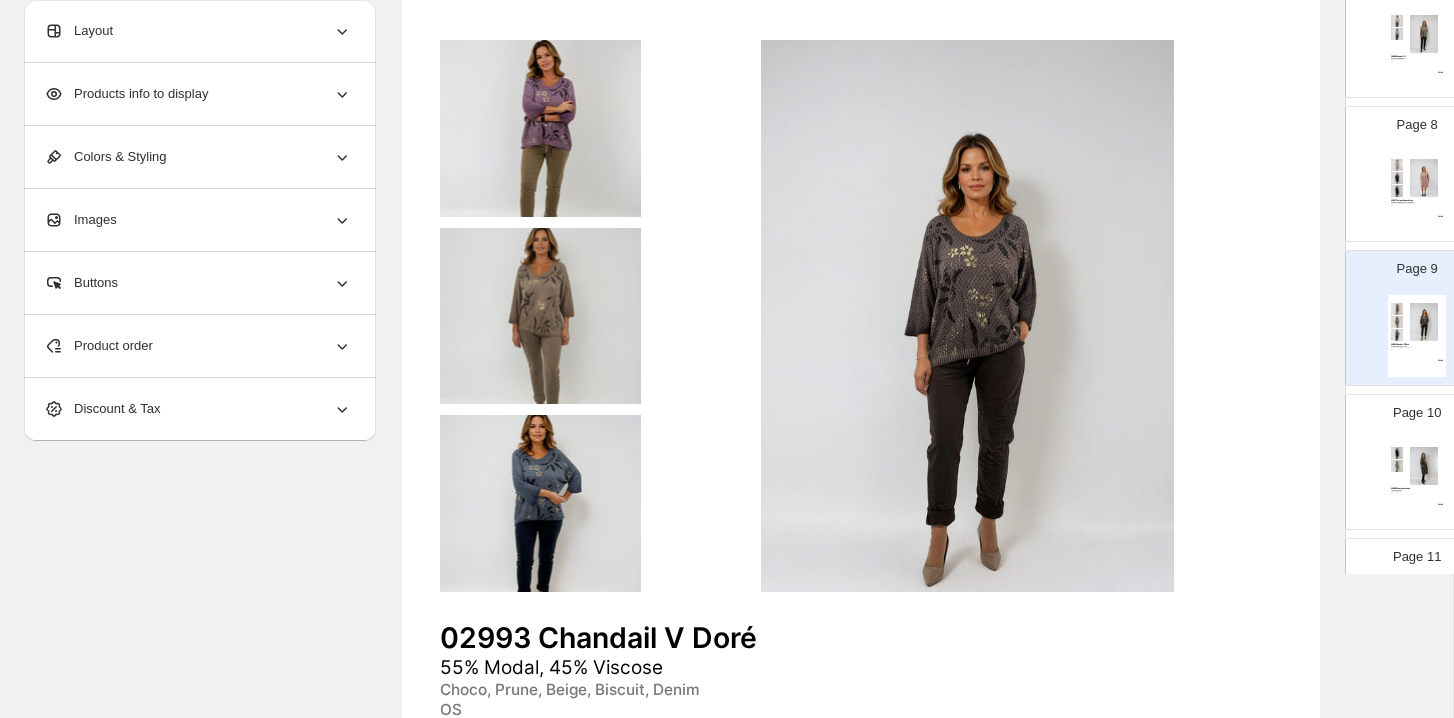 click on "Page 8 02991 Tunique Capuche Léo 50% Polyester, 45% Viscose, 5% Elast Bordeaux, Rose, Beige, Choco, Noir OS $ 42.00" at bounding box center [1409, 166] 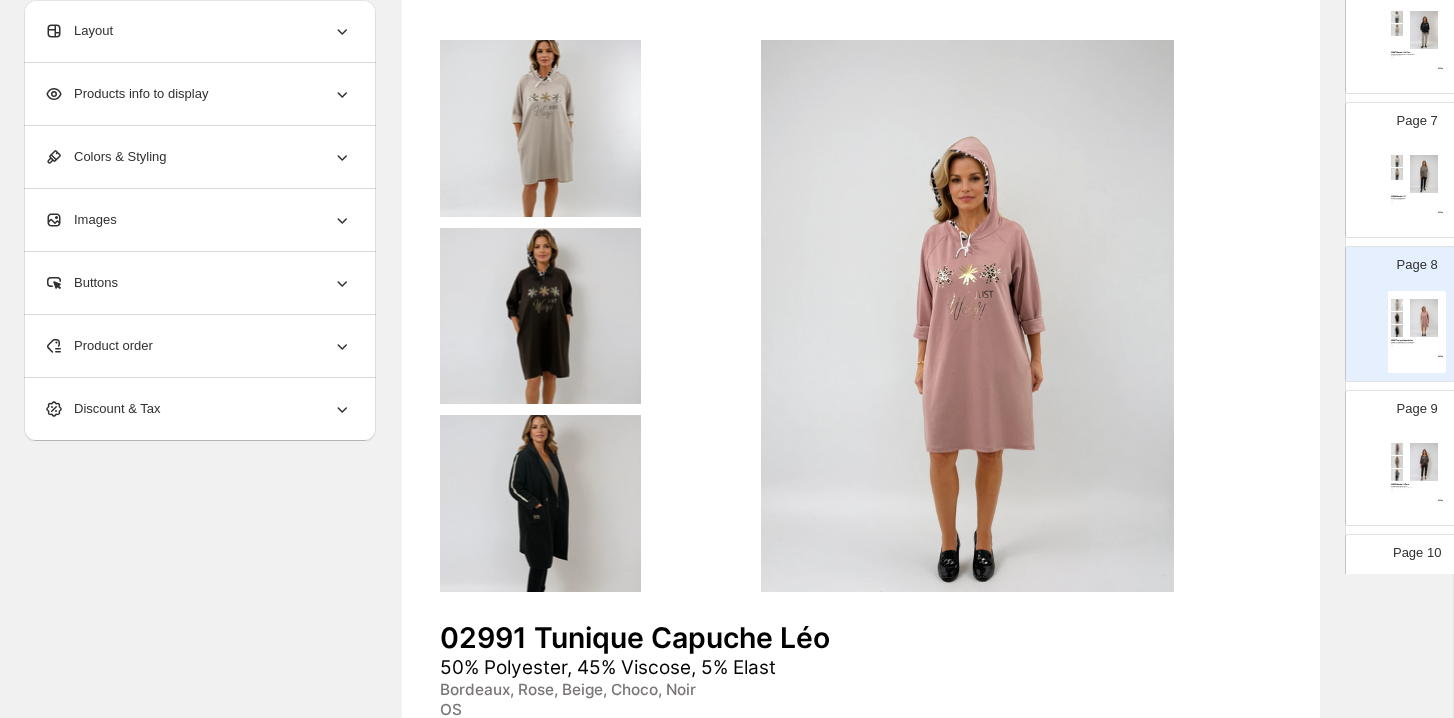 scroll, scrollTop: 820, scrollLeft: 0, axis: vertical 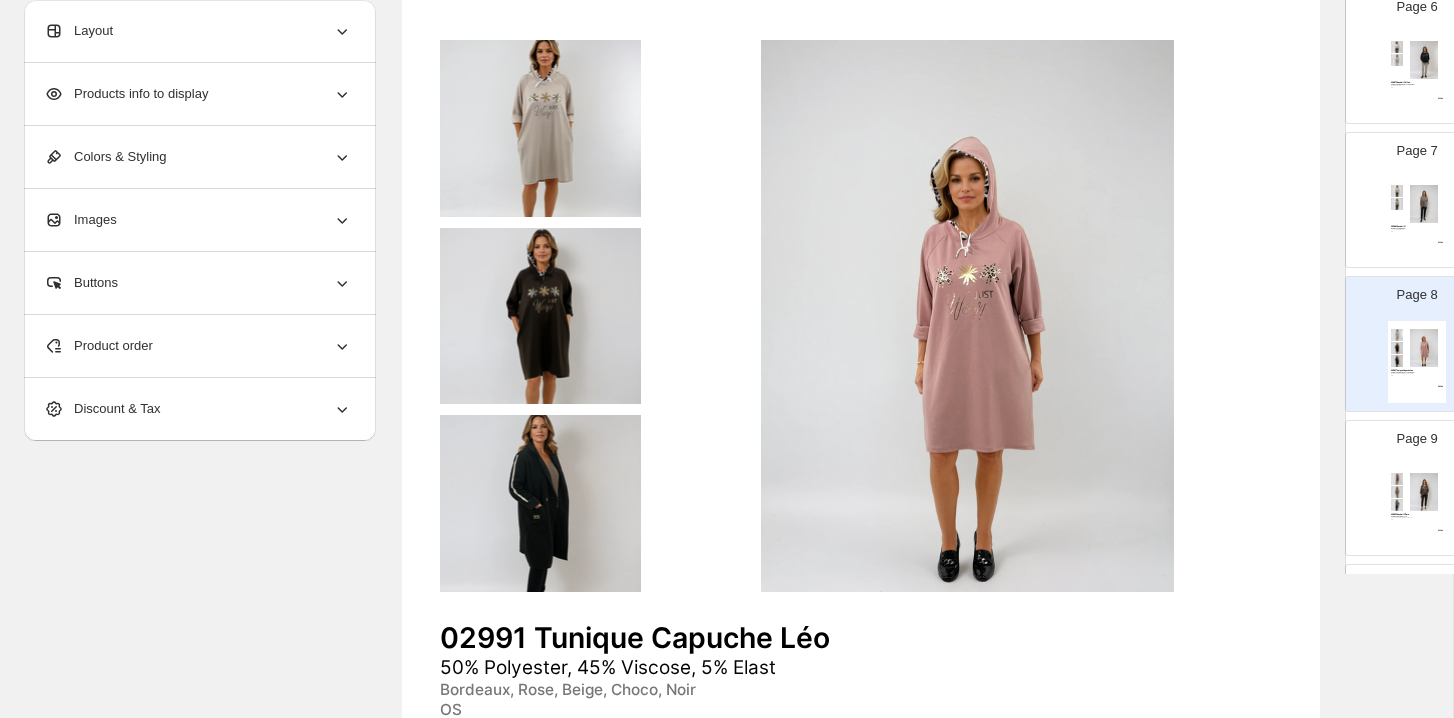 click on "Page 7" at bounding box center [1417, 151] 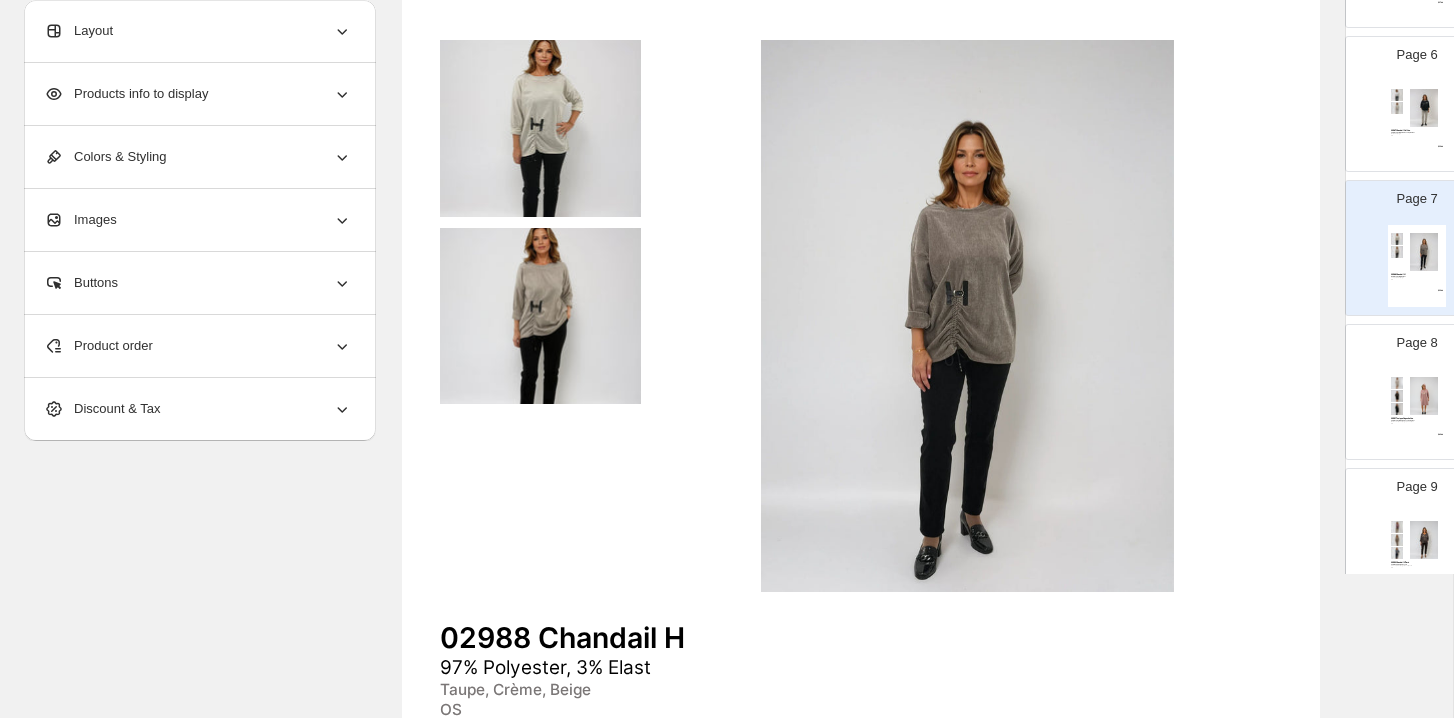 scroll, scrollTop: 692, scrollLeft: 0, axis: vertical 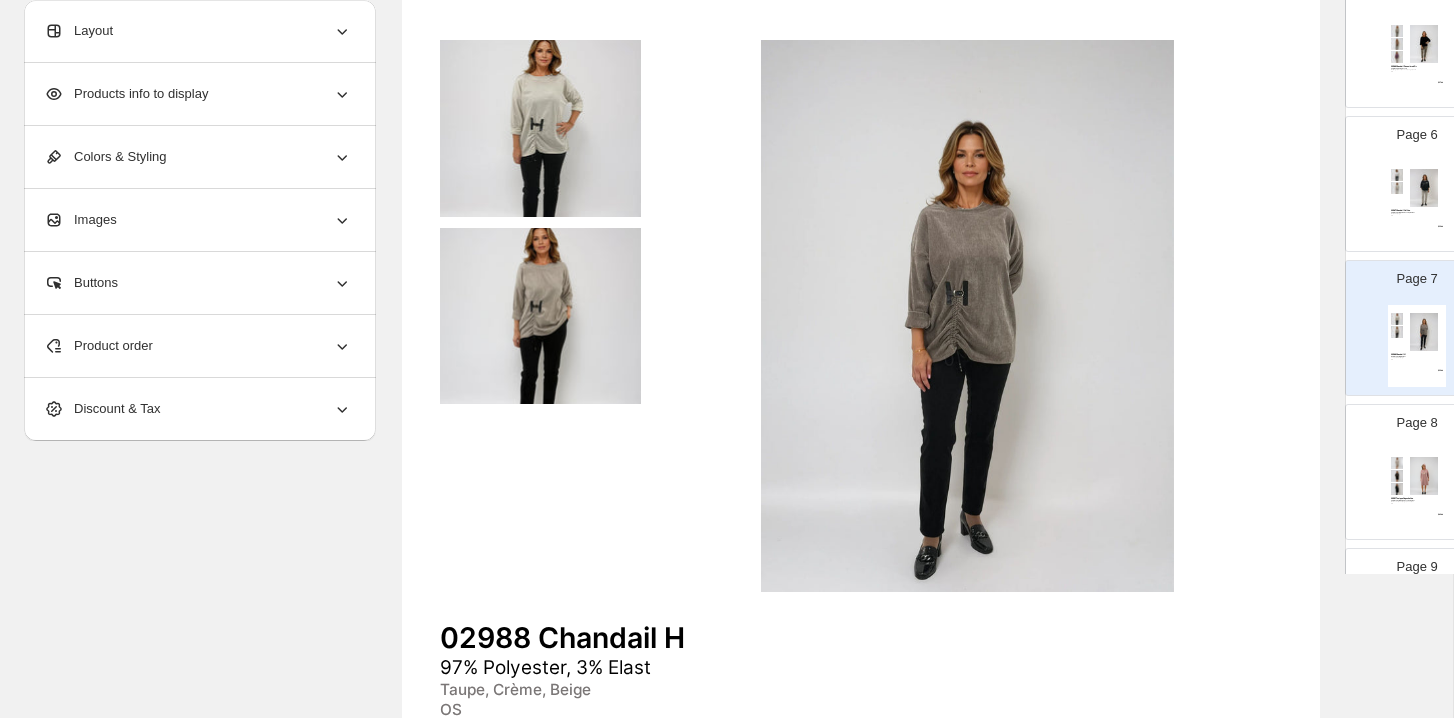 click on "Page 6 02987 Chandail Col Léo 50% Polyester, 45% Viscose, 5% Elast Noir, Crème, Beige OS $ 32.00" at bounding box center [1409, 176] 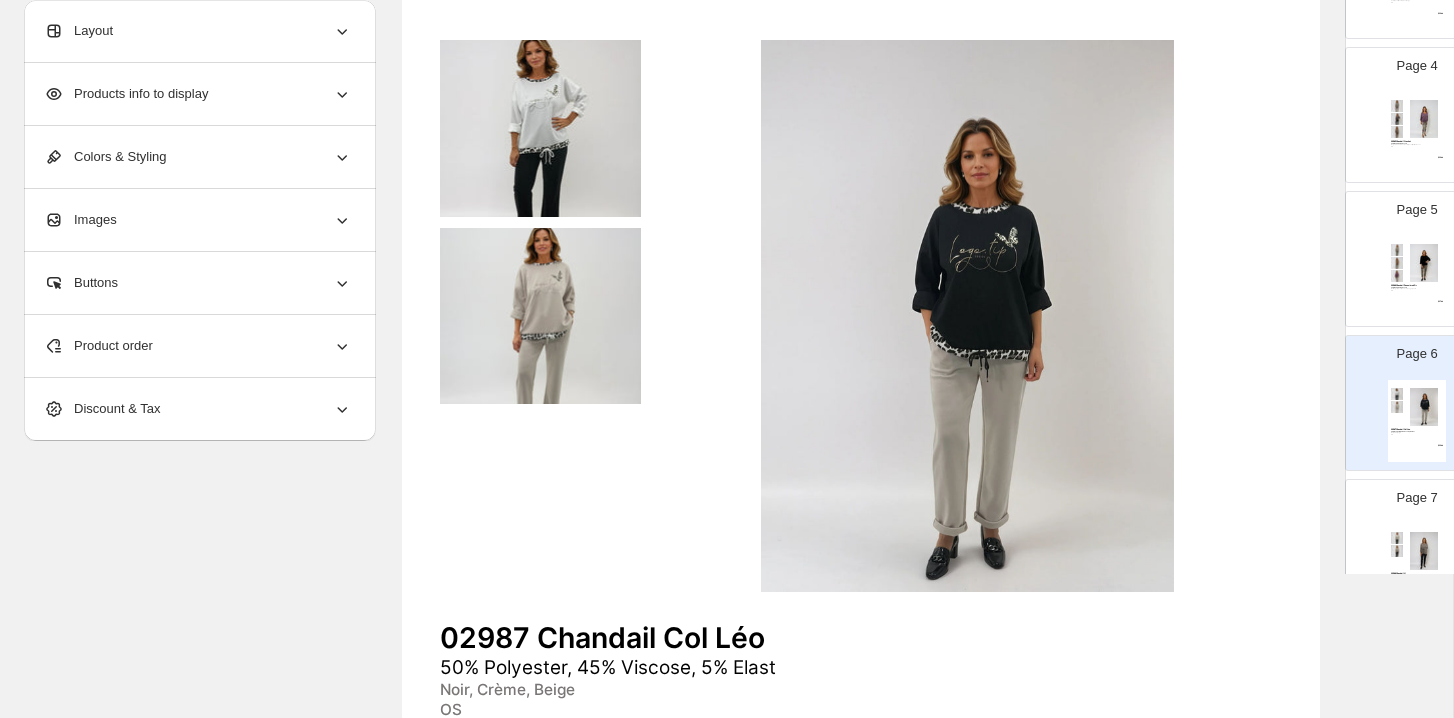 scroll, scrollTop: 780, scrollLeft: 0, axis: vertical 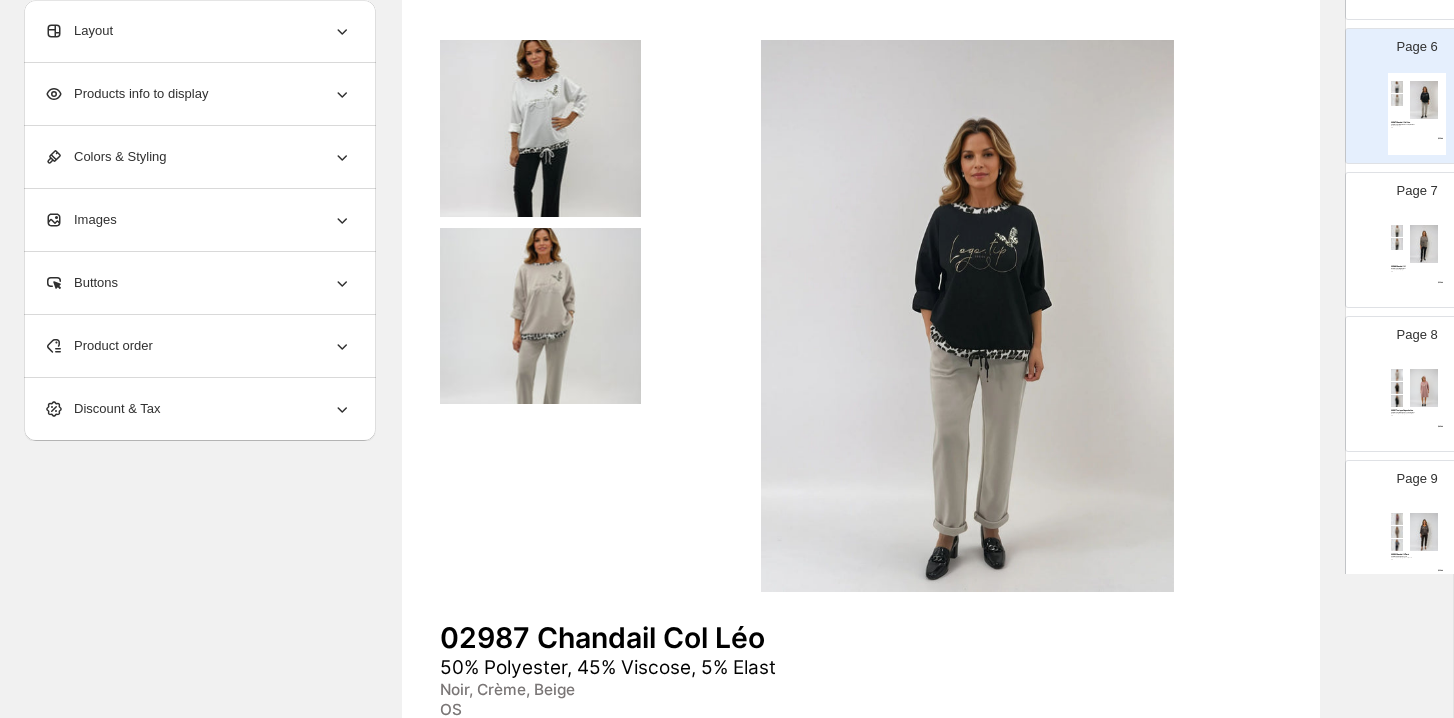 click on "Page 7 02988 Chandail H 97% Polyester, 3% Elast Taupe, Crème, Beige OS $ 32.00" at bounding box center (1409, 232) 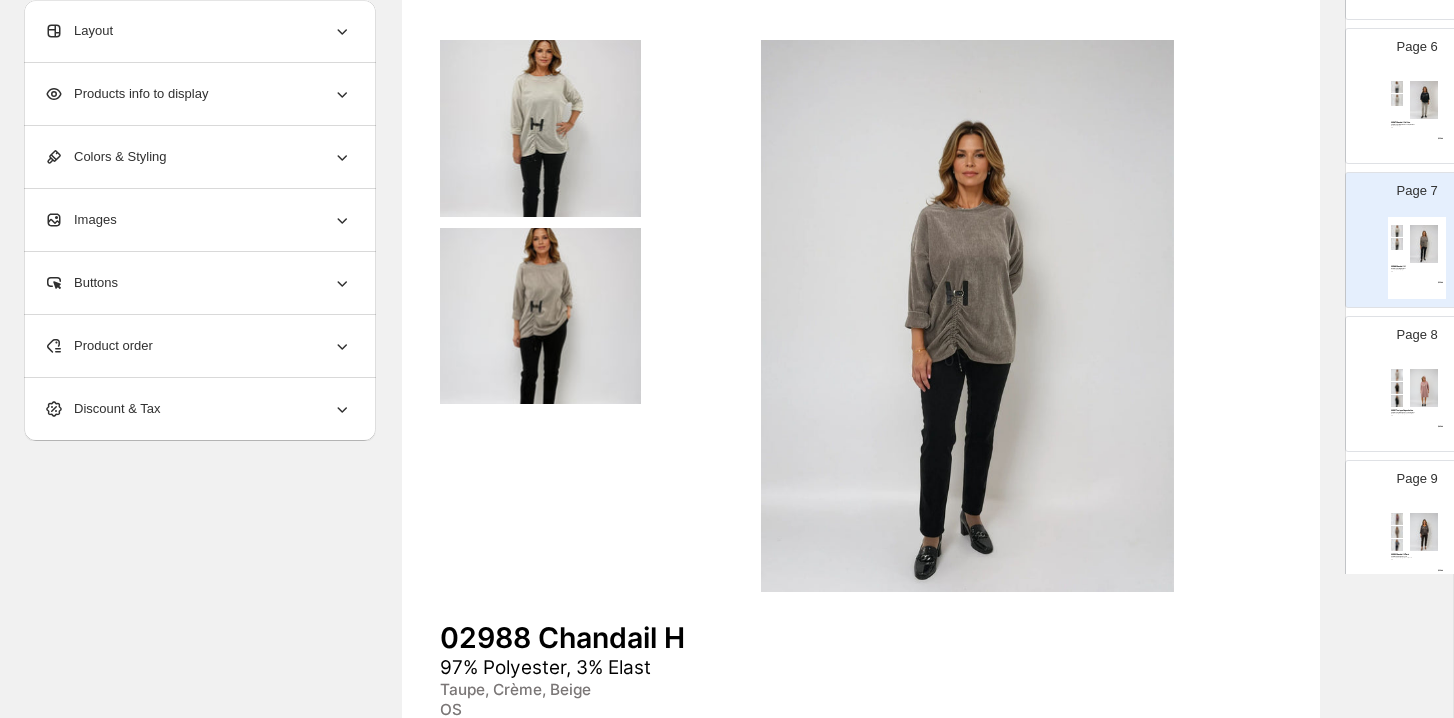 click on "Page 8 02991 Tunique Capuche Léo 50% Polyester, 45% Viscose, 5% Elast Bordeaux, Rose, Beige, Choco, Noir OS $ 42.00" at bounding box center [1409, 376] 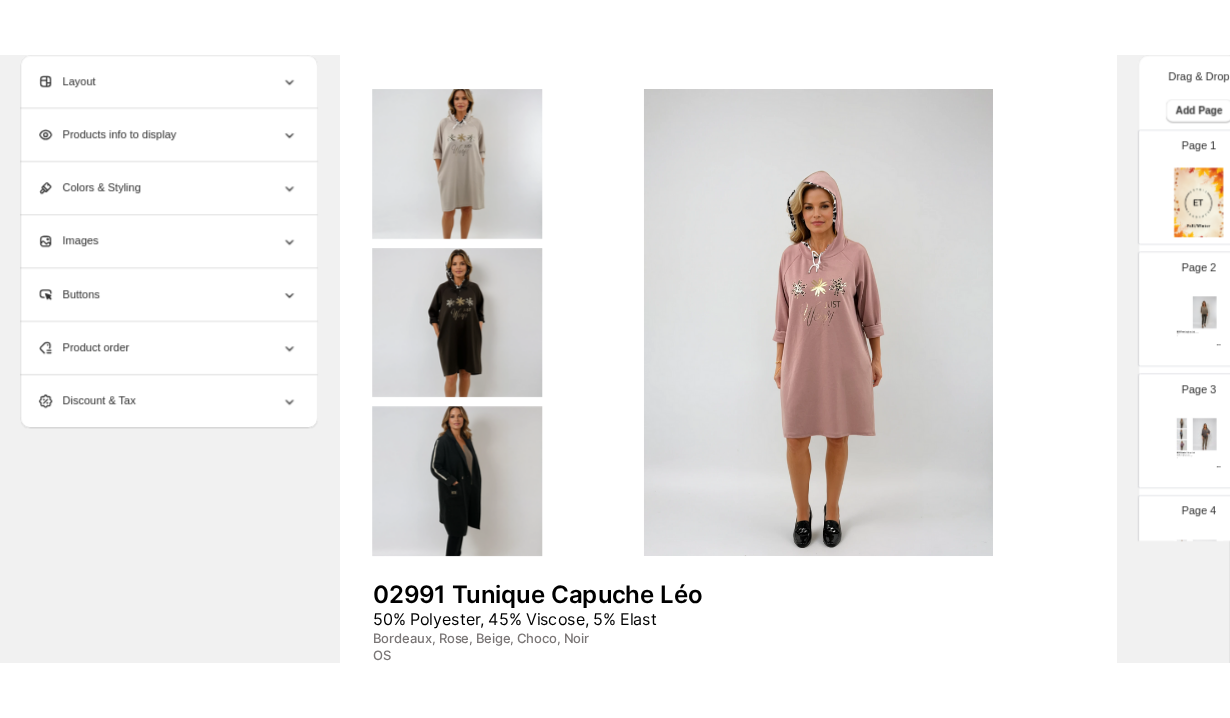 scroll, scrollTop: 0, scrollLeft: 0, axis: both 